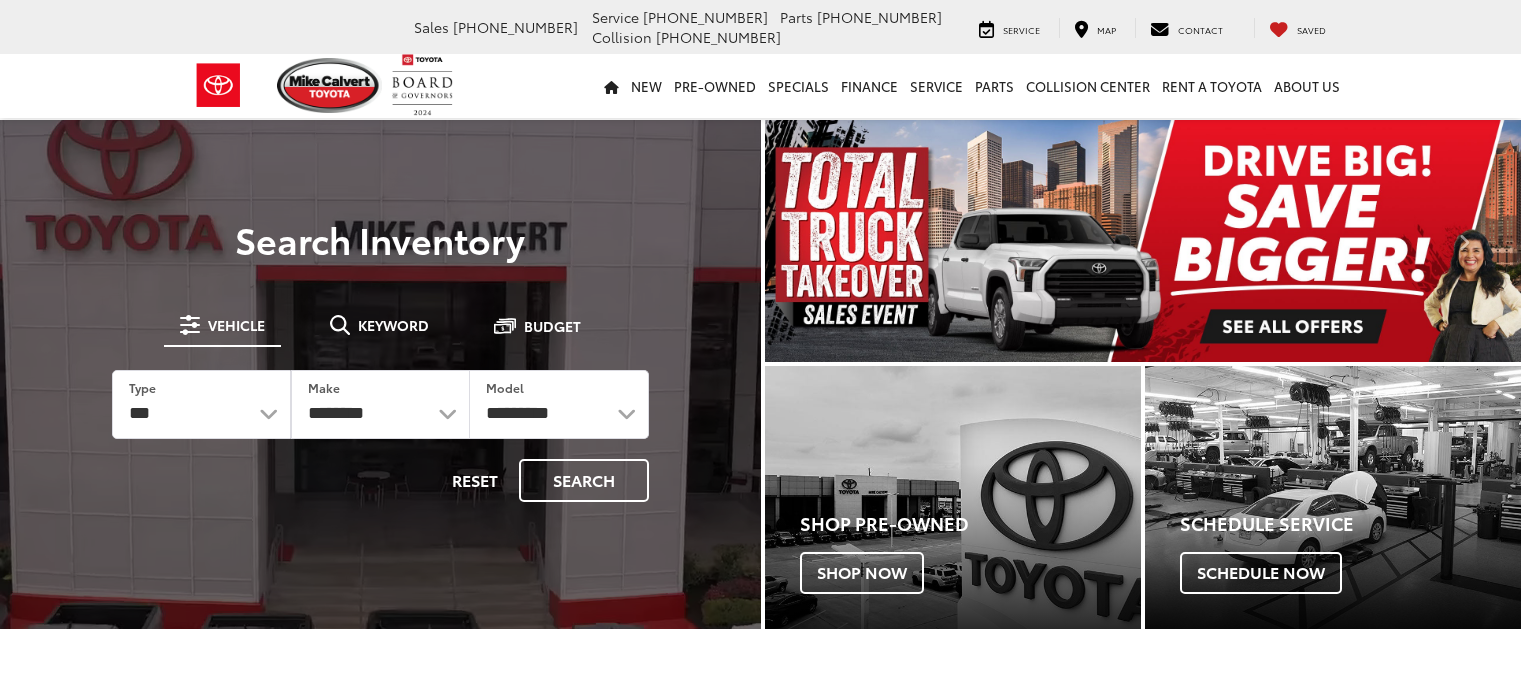 scroll, scrollTop: 0, scrollLeft: 0, axis: both 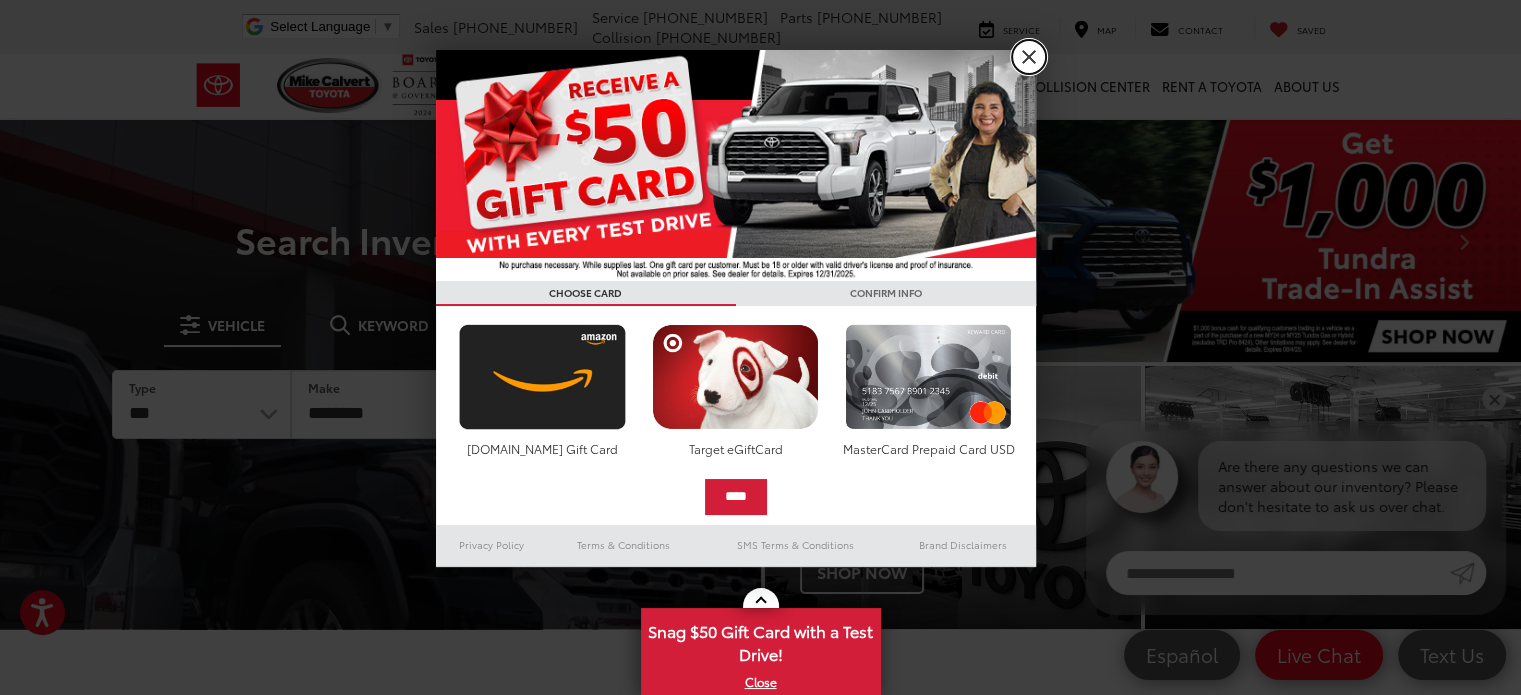 click on "X" at bounding box center (1029, 57) 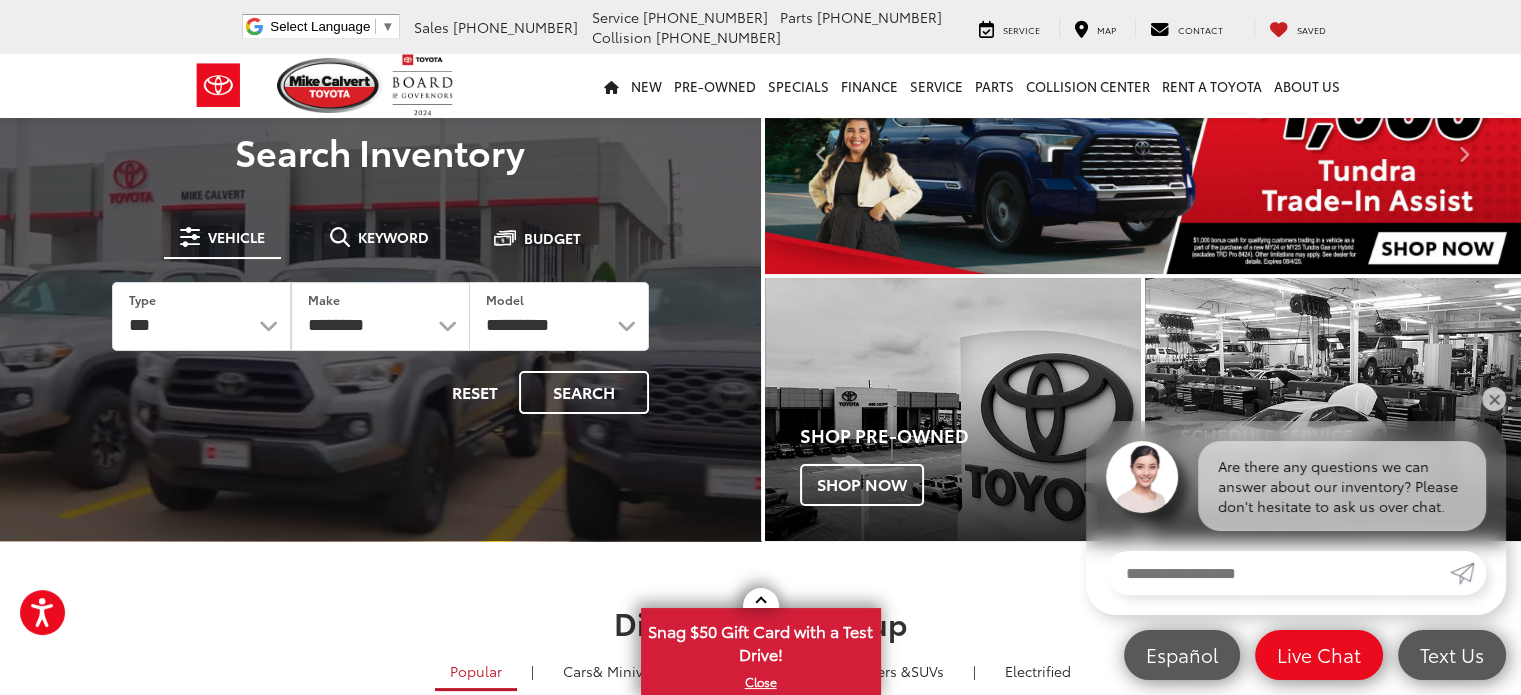 scroll, scrollTop: 91, scrollLeft: 0, axis: vertical 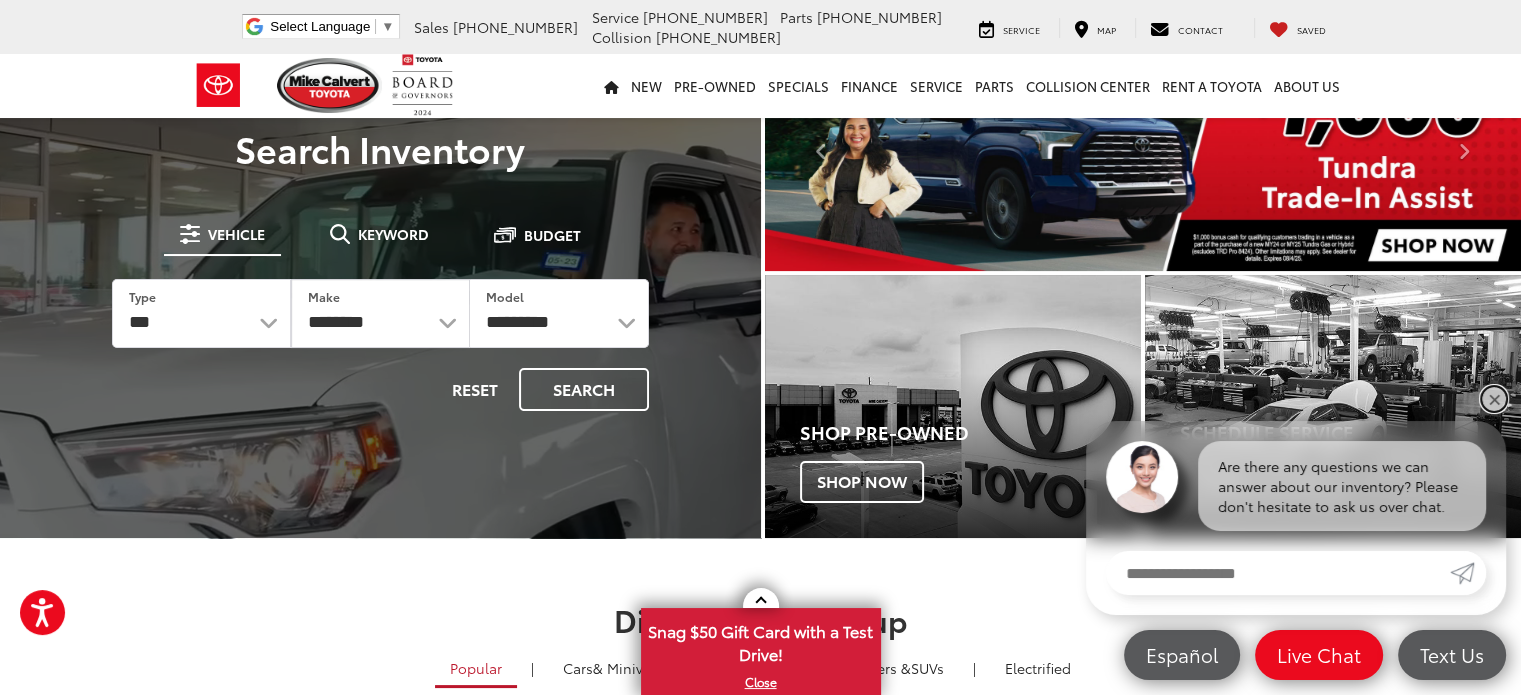 click on "✕" at bounding box center [1494, 399] 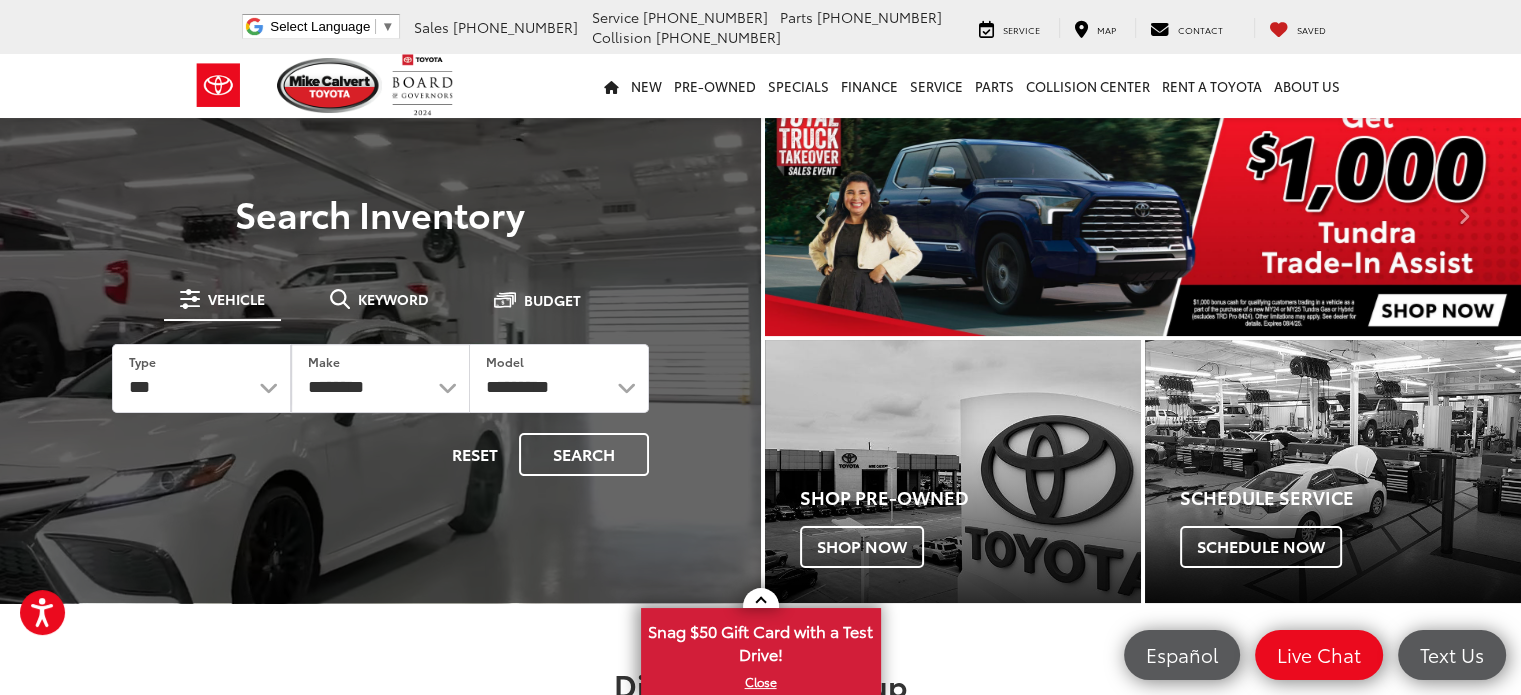 scroll, scrollTop: 0, scrollLeft: 0, axis: both 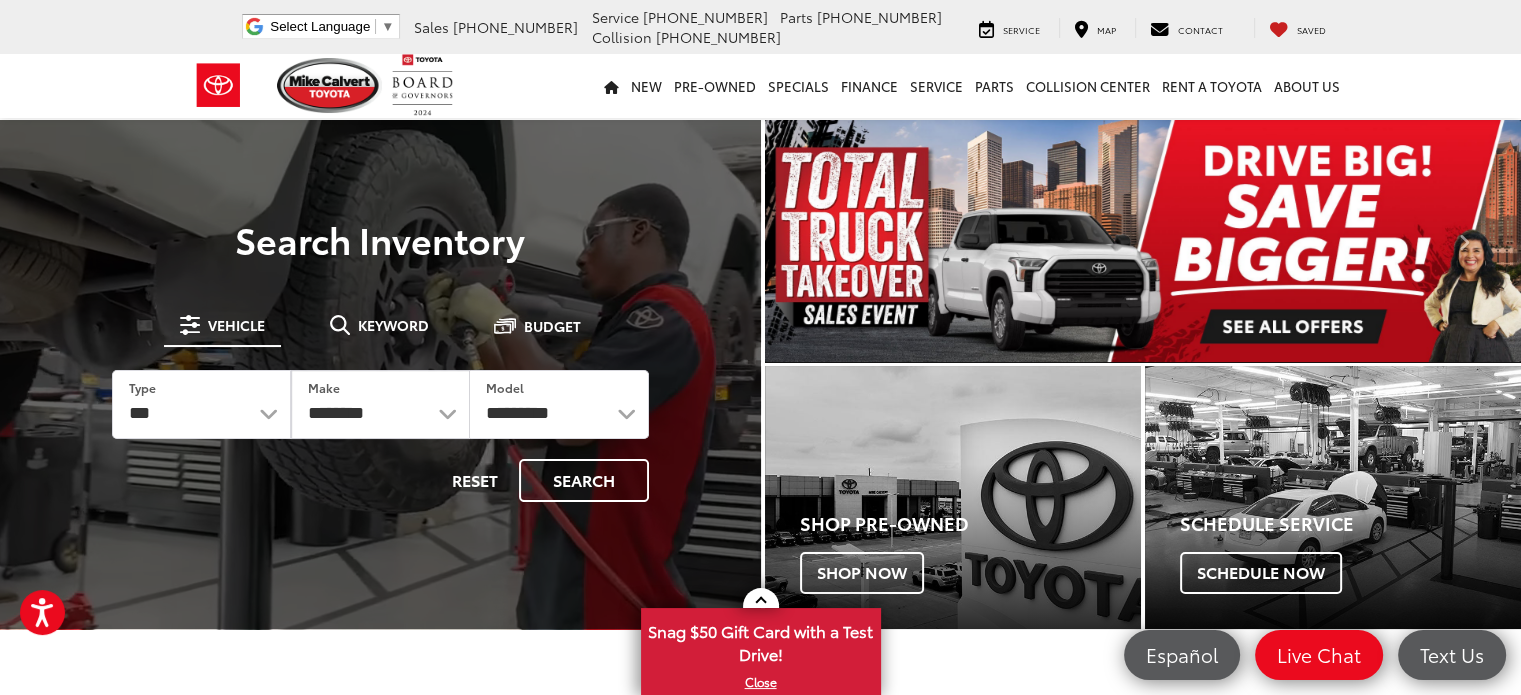 click at bounding box center [1143, 241] 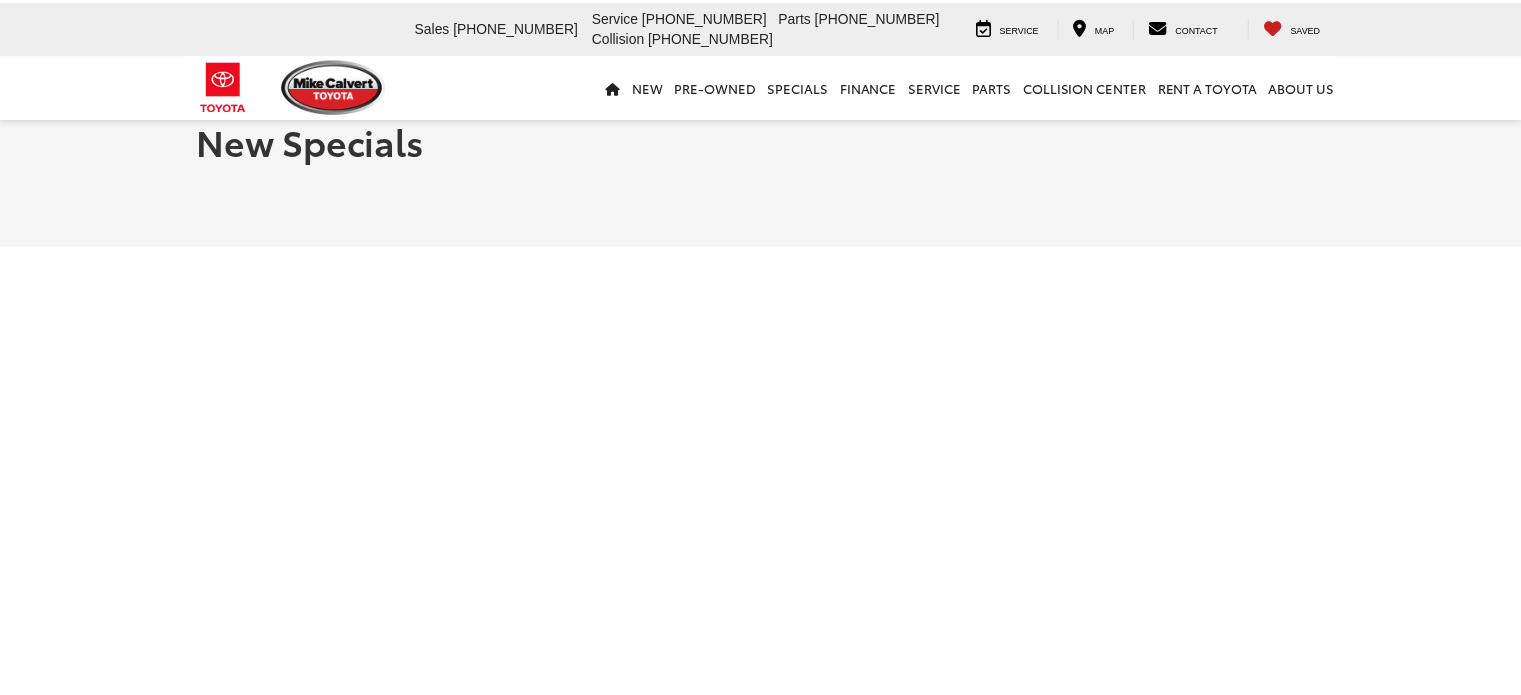 scroll, scrollTop: 0, scrollLeft: 0, axis: both 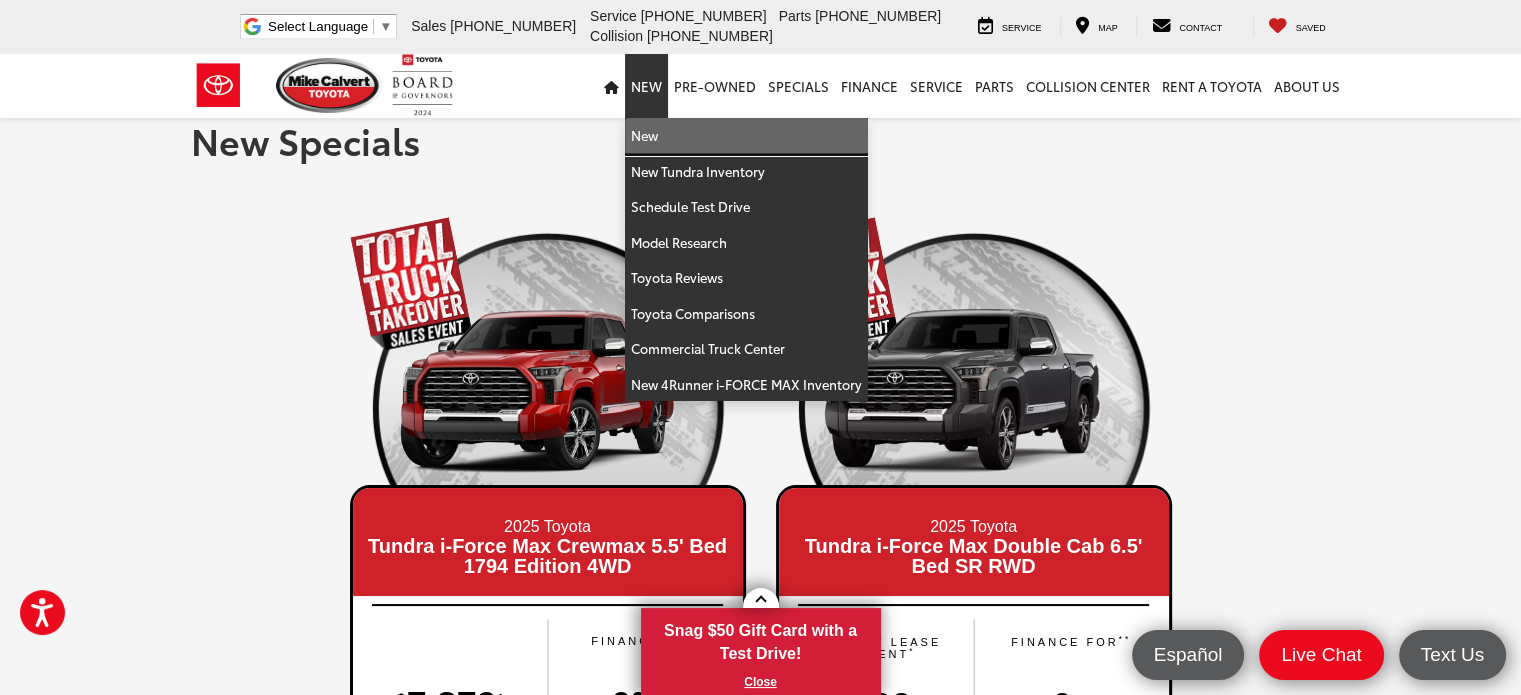 click on "New" at bounding box center (746, 136) 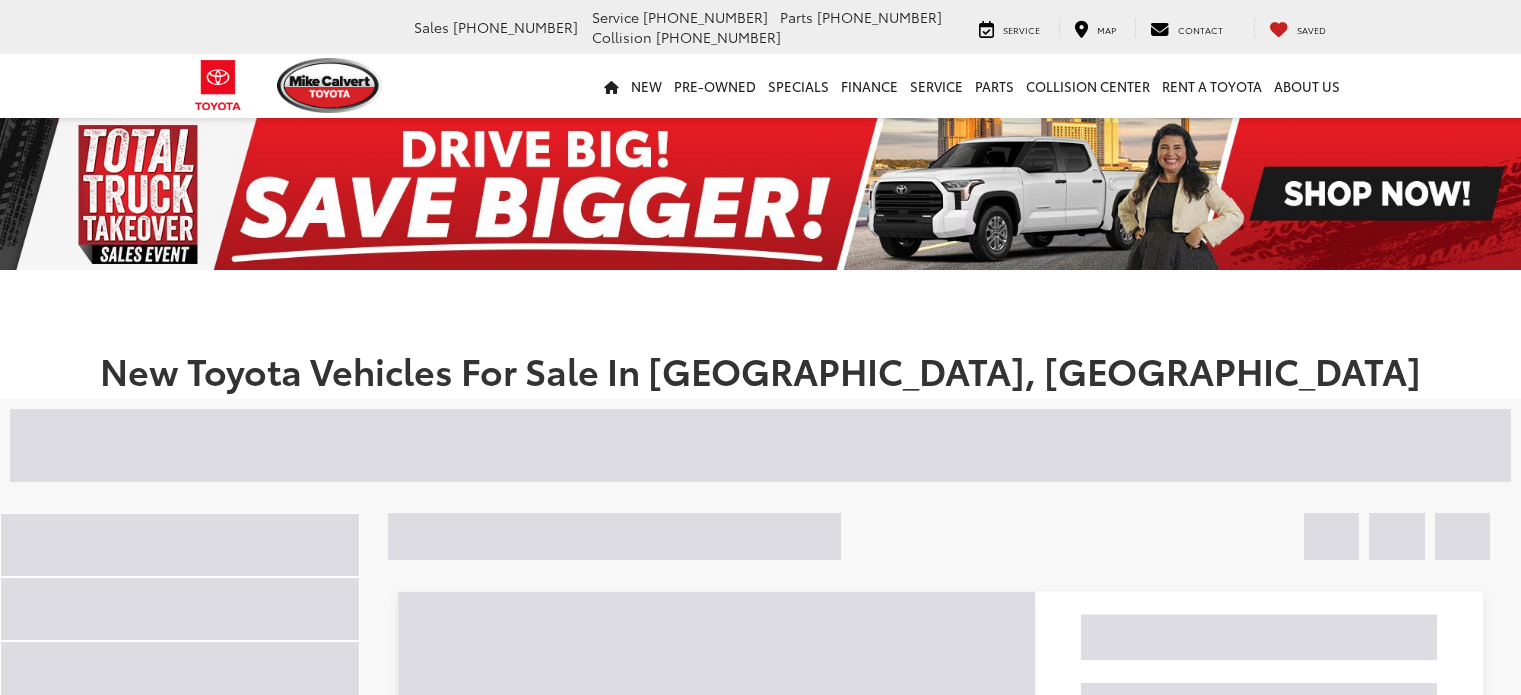 scroll, scrollTop: 0, scrollLeft: 0, axis: both 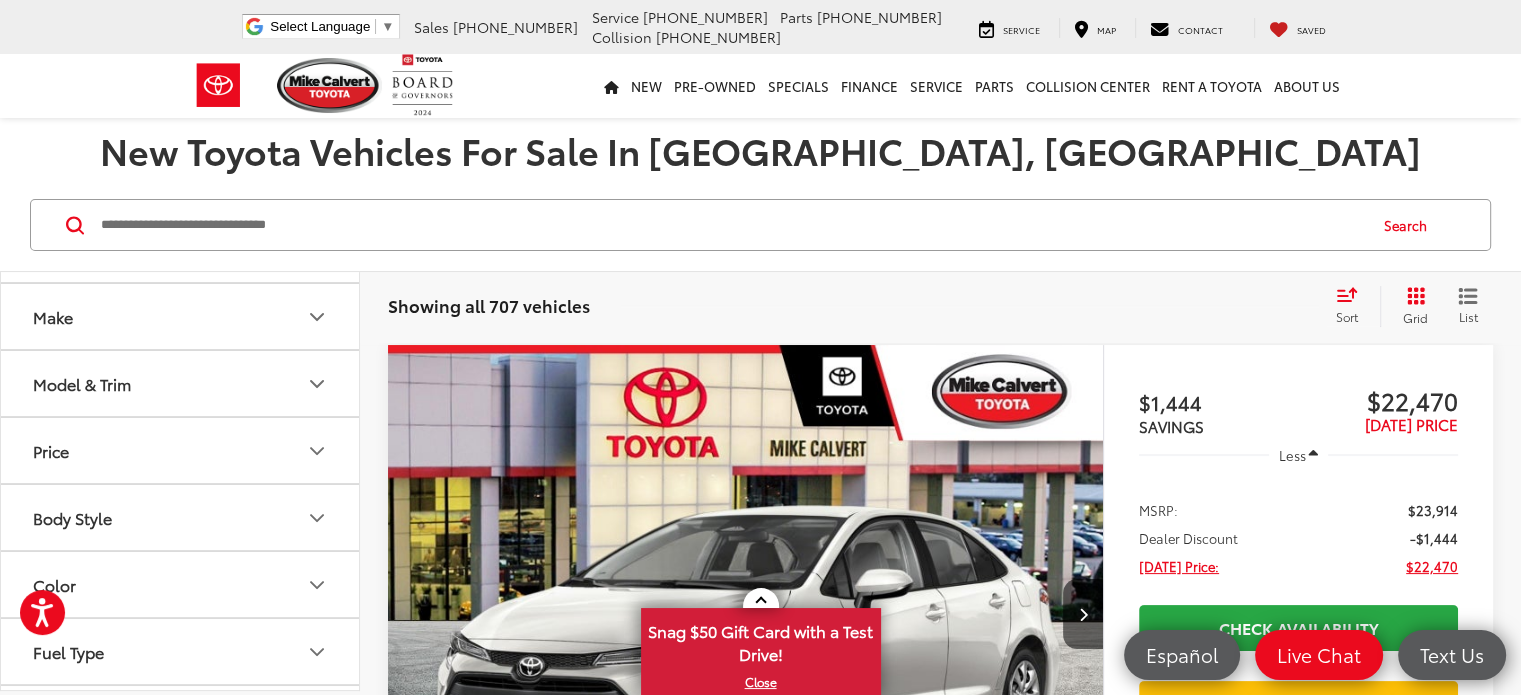 click 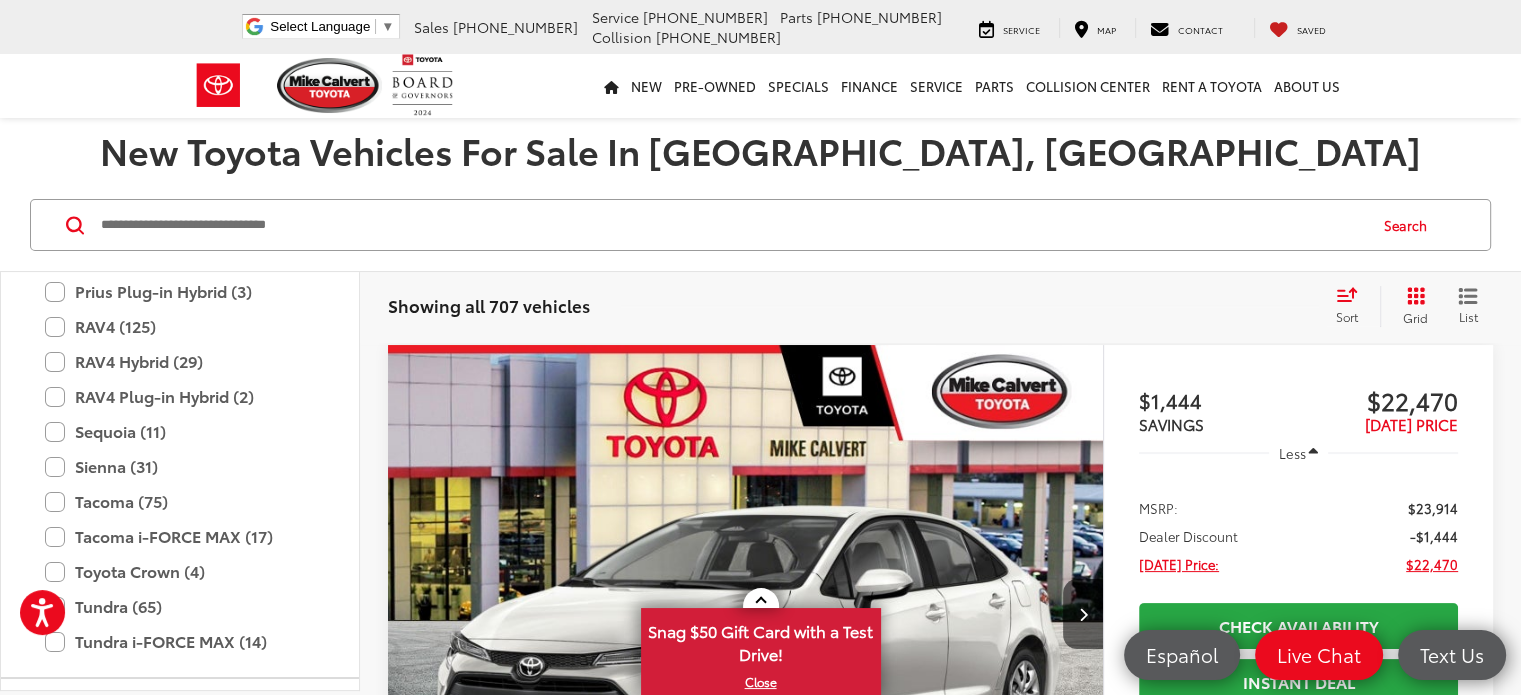 scroll, scrollTop: 818, scrollLeft: 0, axis: vertical 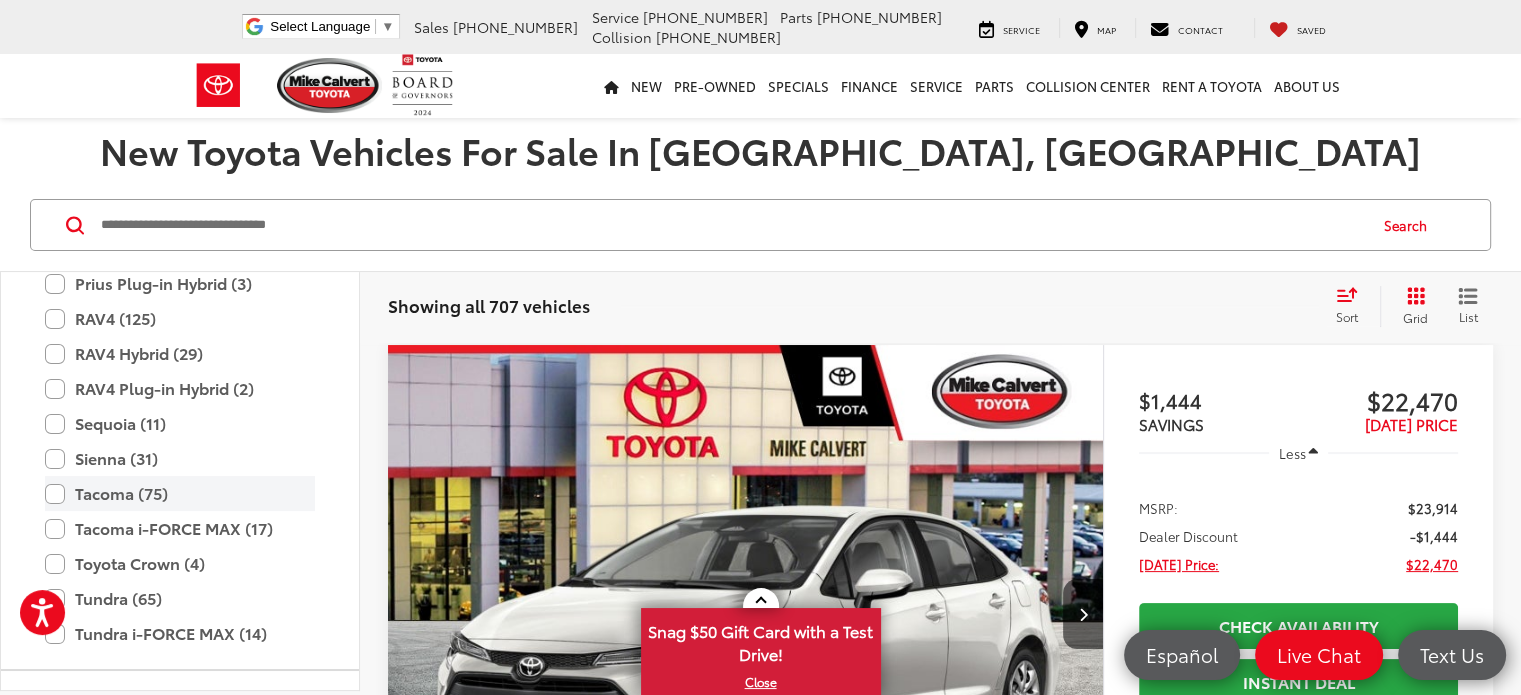 click on "Tacoma (75)" at bounding box center [180, 493] 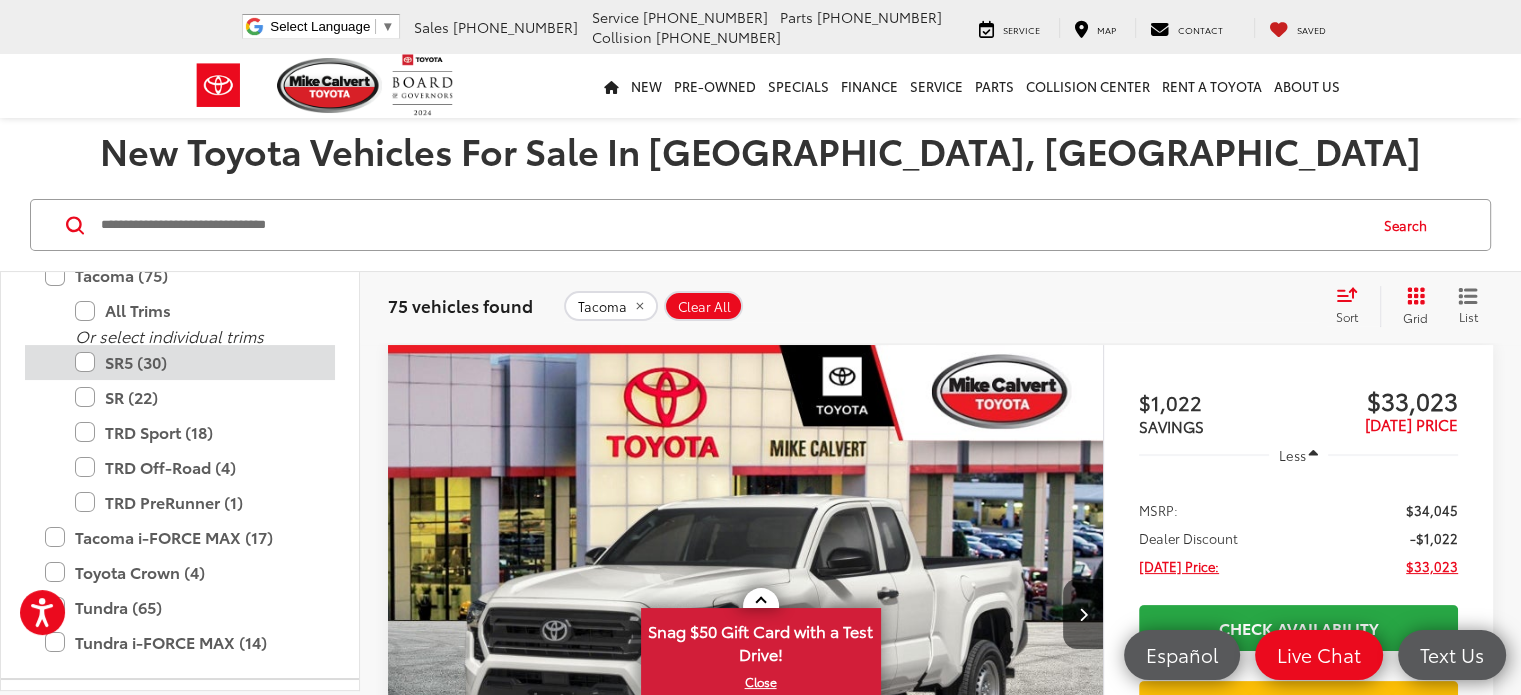 scroll, scrollTop: 1052, scrollLeft: 0, axis: vertical 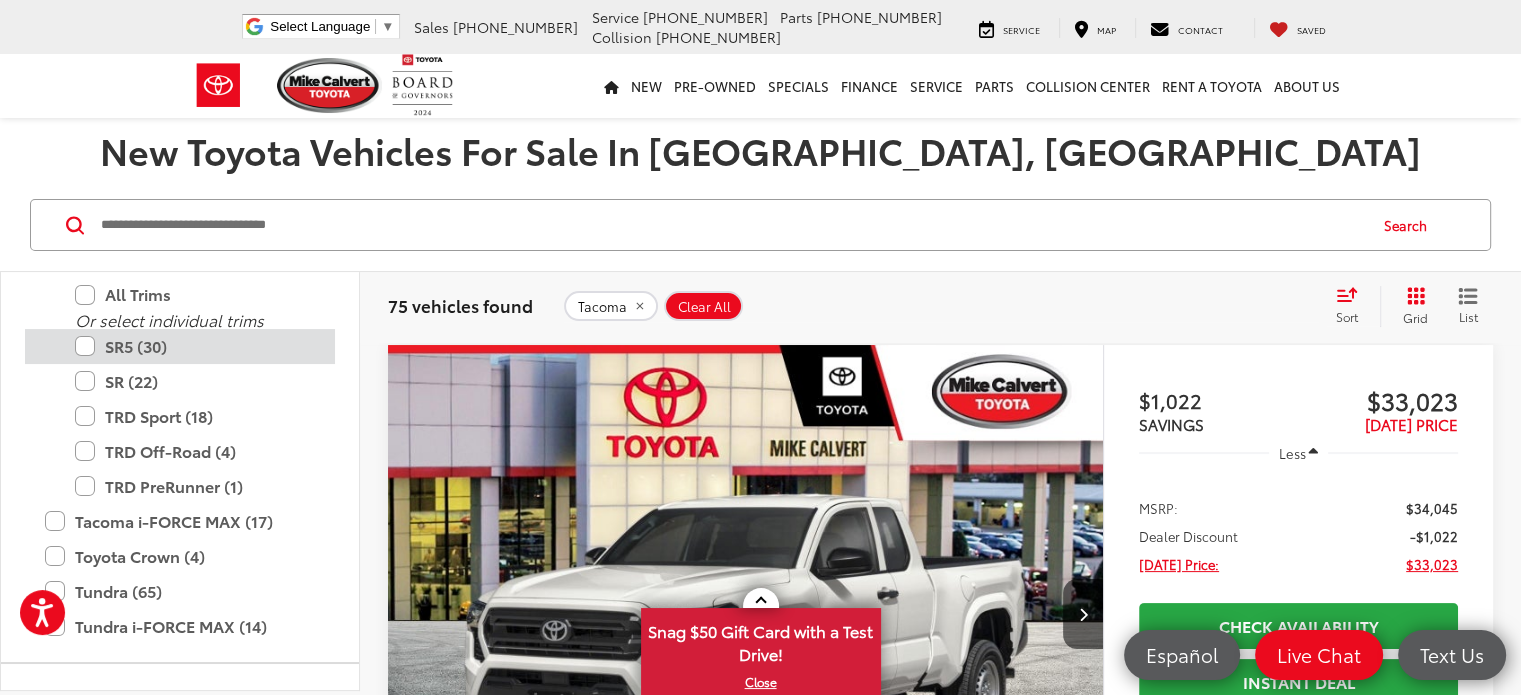 click on "SR5 (30)" at bounding box center (195, 346) 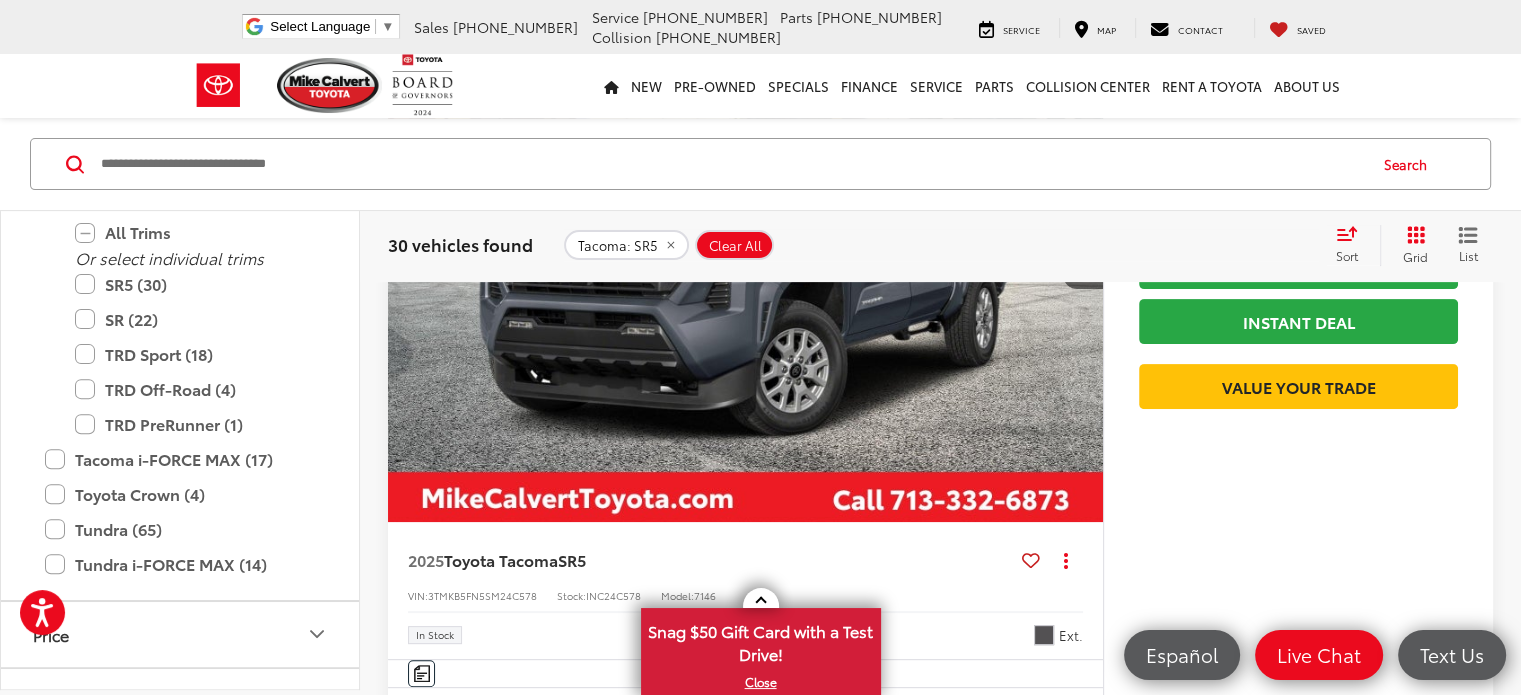 scroll, scrollTop: 580, scrollLeft: 0, axis: vertical 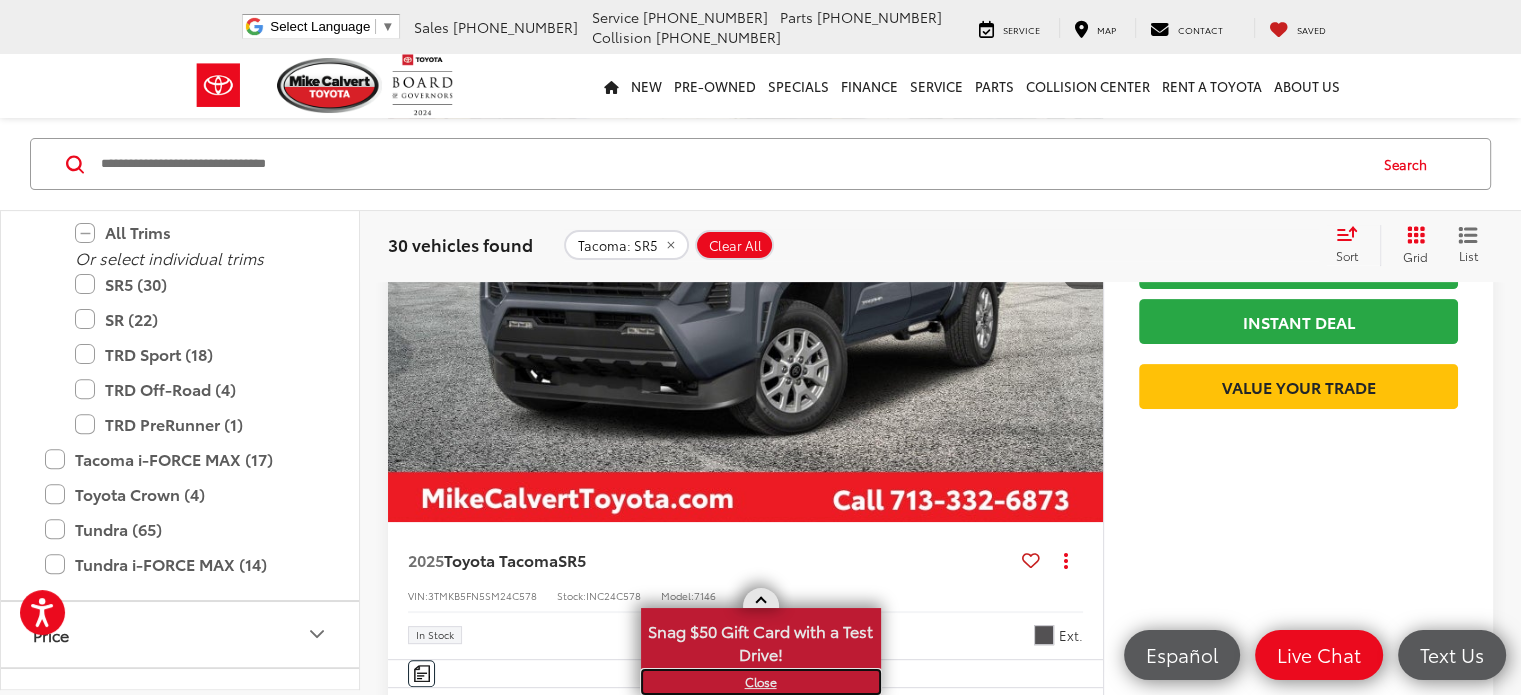 click on "X" at bounding box center (761, 682) 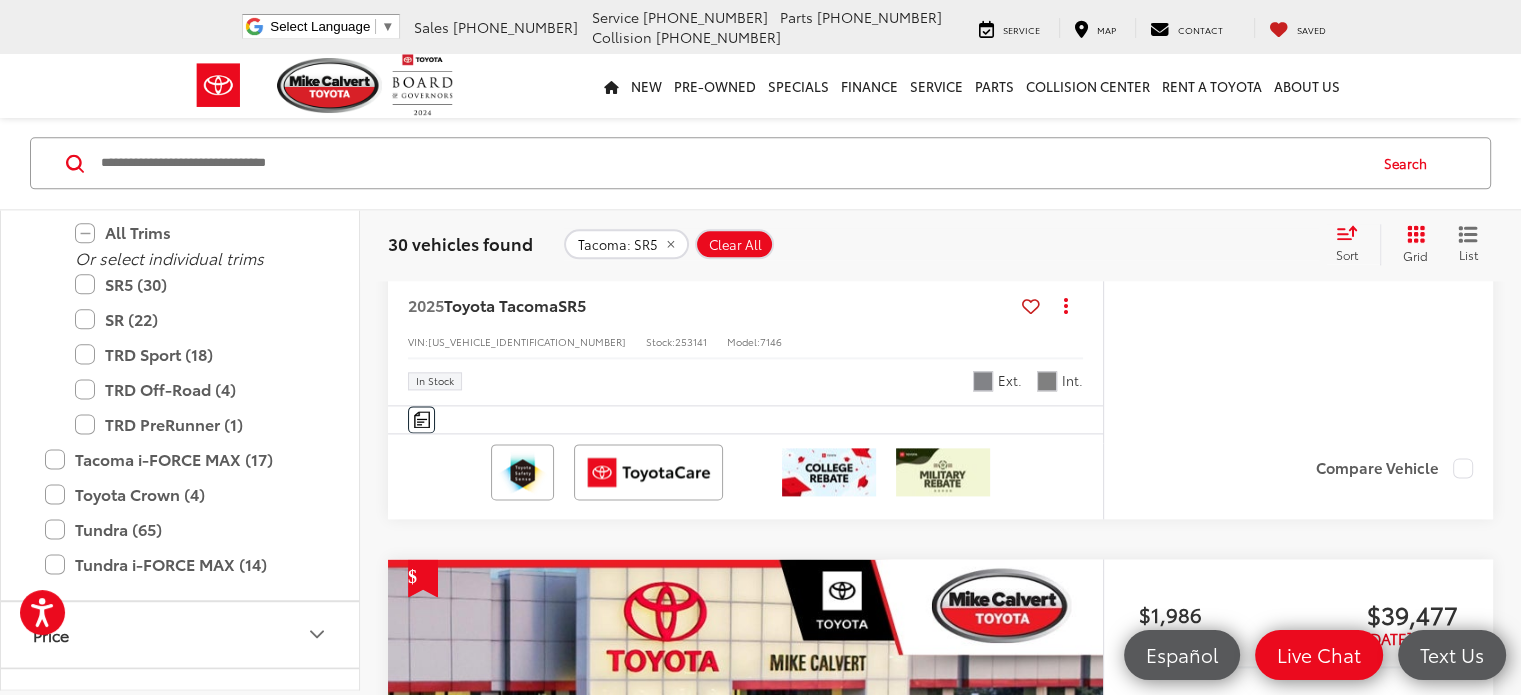 scroll, scrollTop: 2491, scrollLeft: 0, axis: vertical 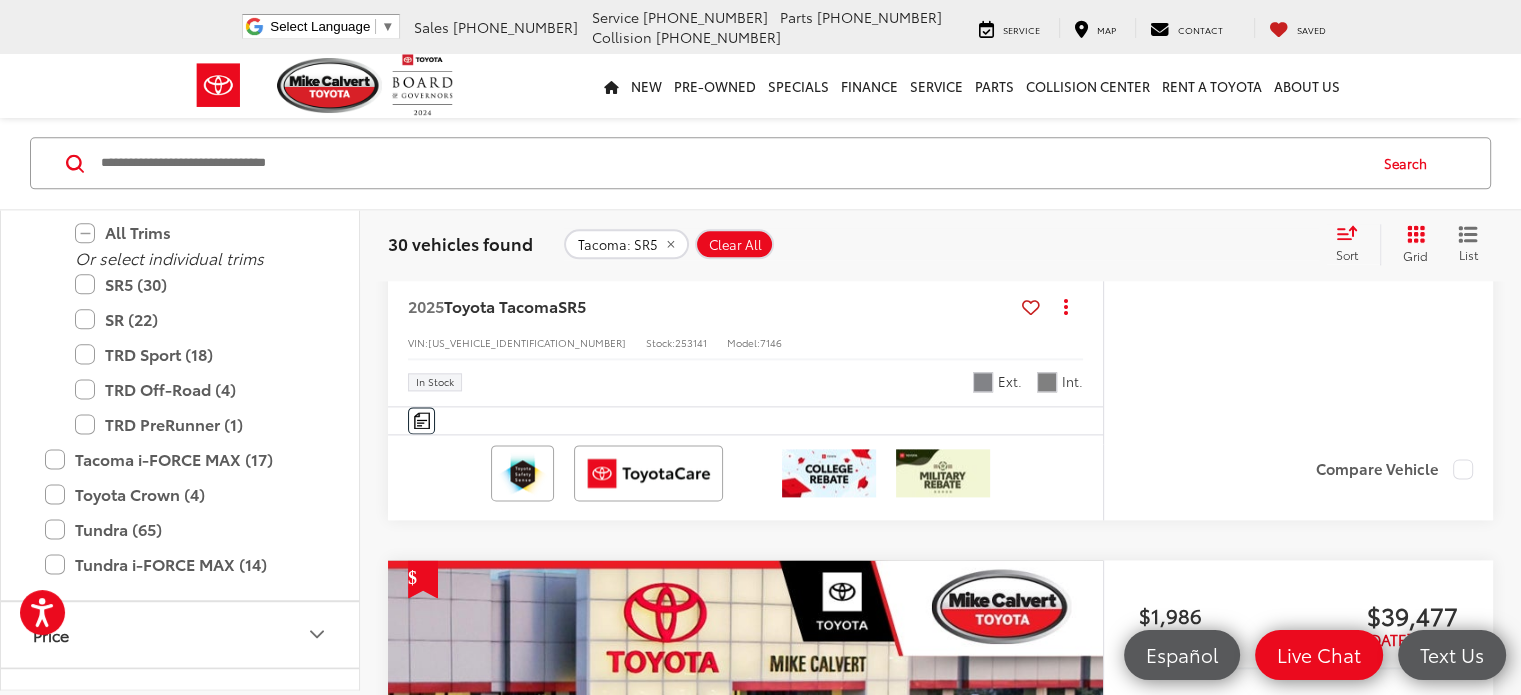 click at bounding box center [746, 829] 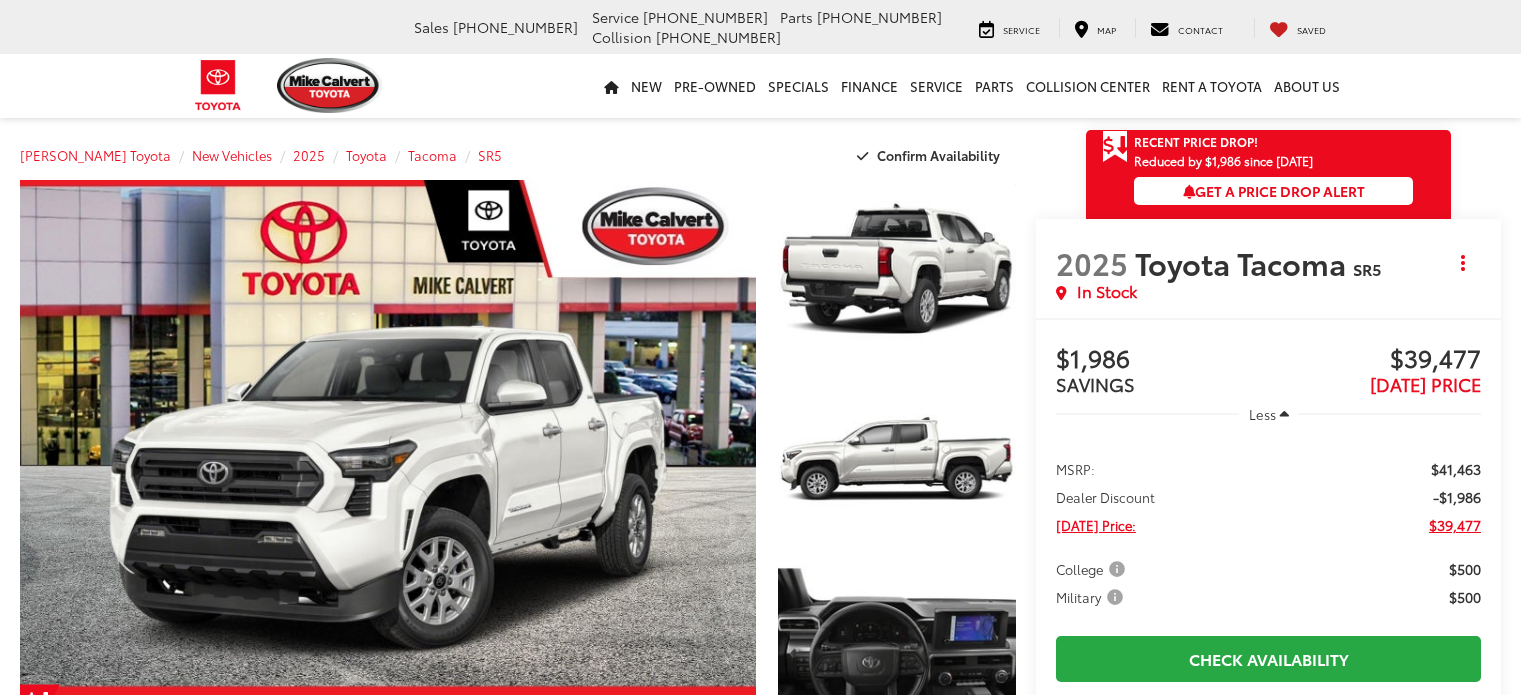 scroll, scrollTop: 0, scrollLeft: 0, axis: both 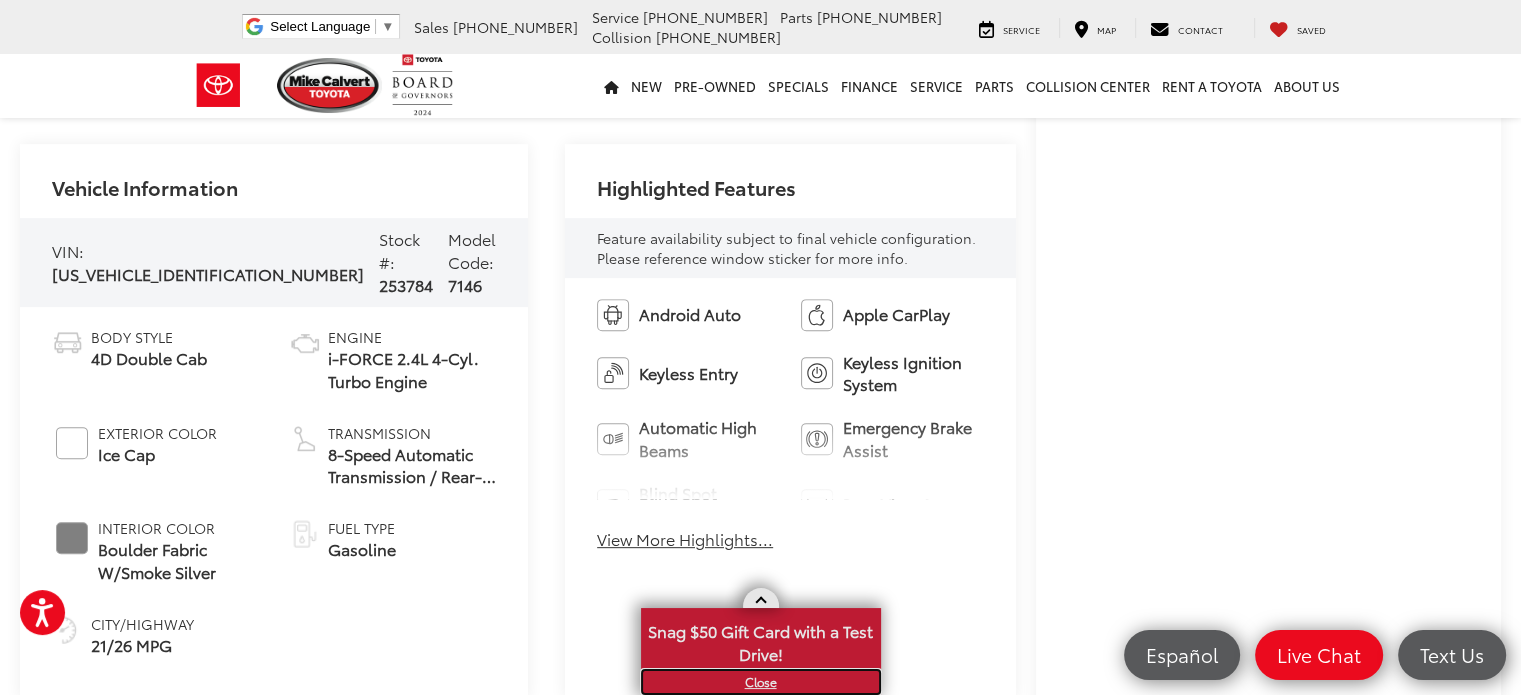 click on "X" at bounding box center [761, 682] 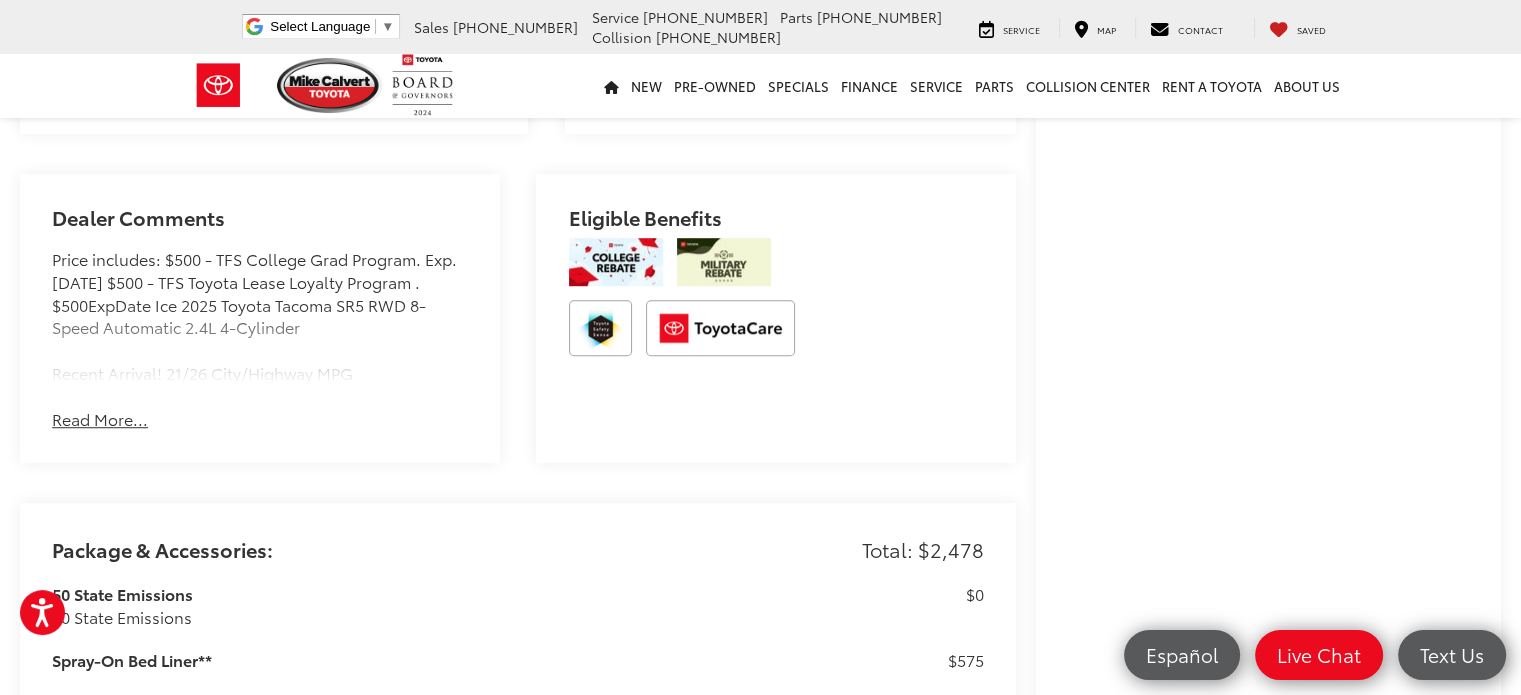 scroll, scrollTop: 1275, scrollLeft: 0, axis: vertical 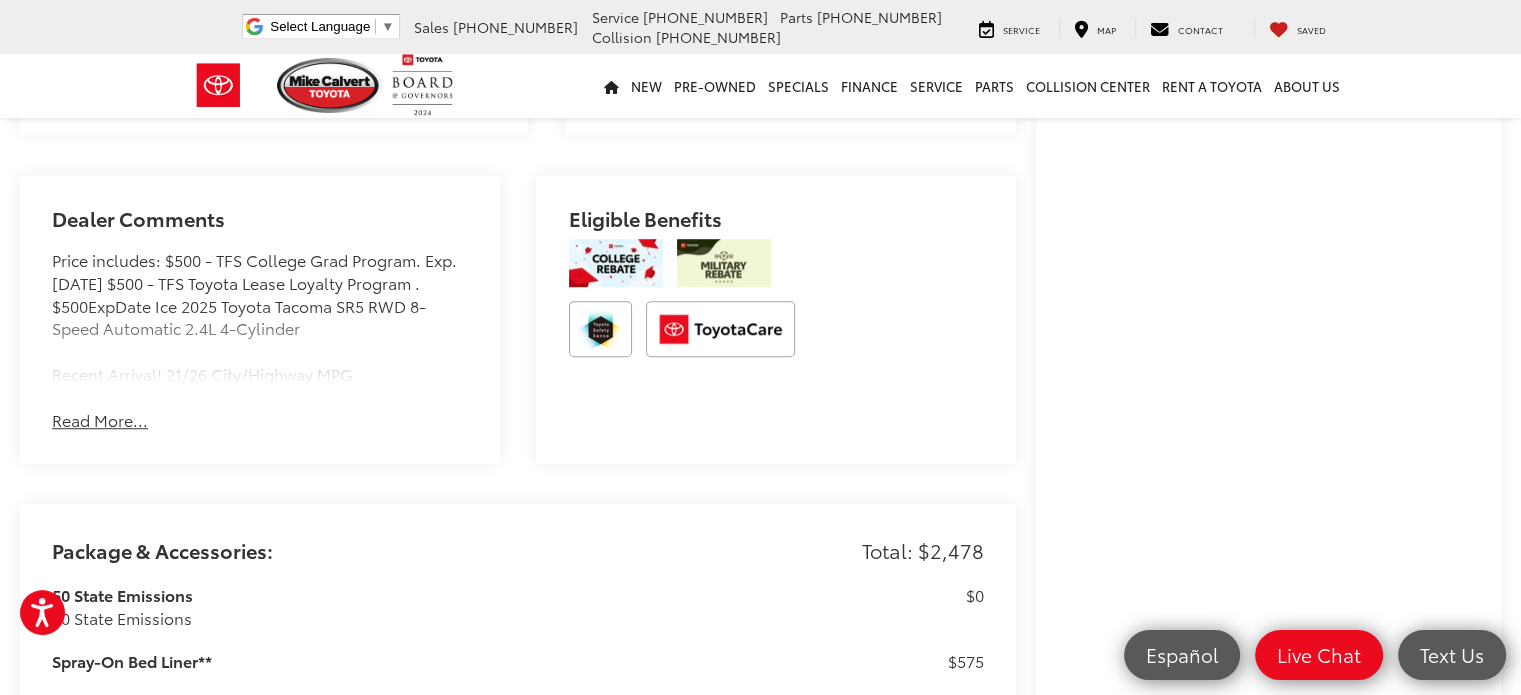 click on "Read More..." at bounding box center (100, 420) 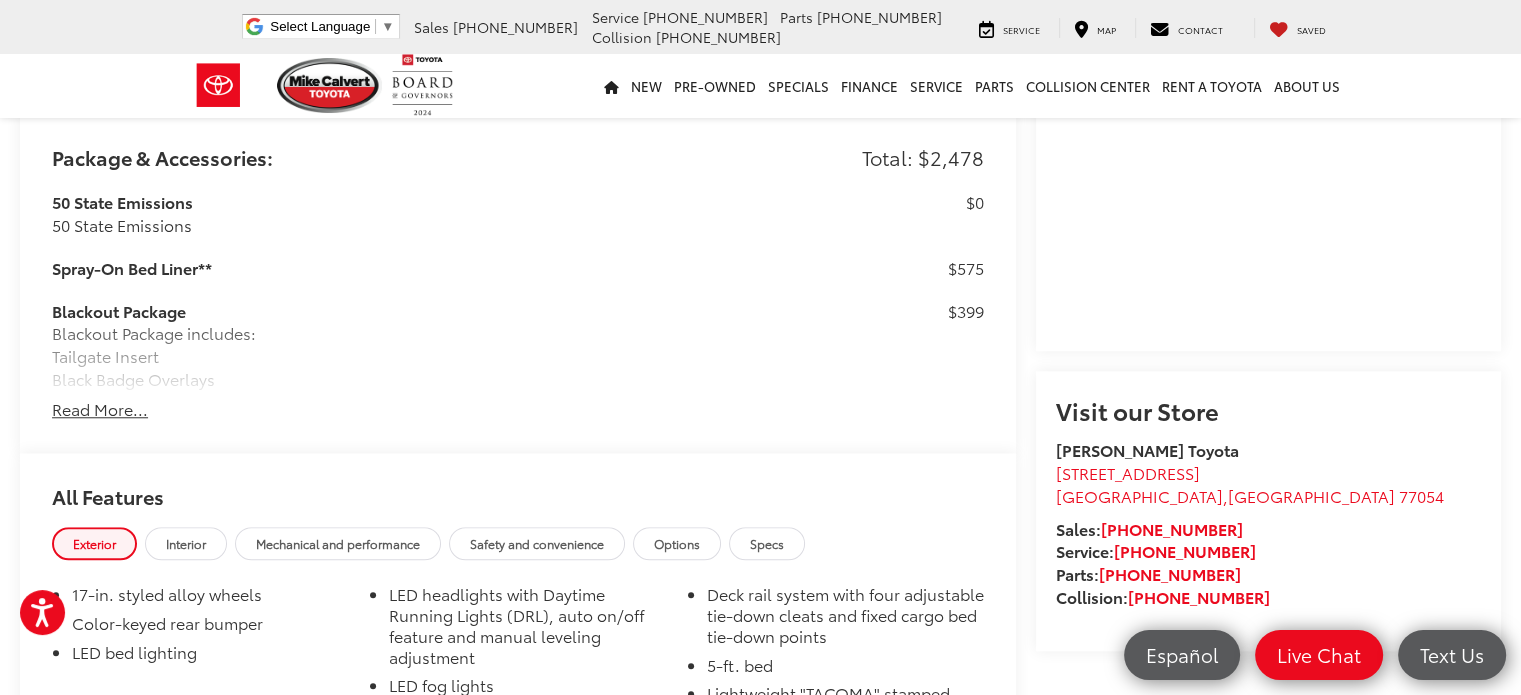 scroll, scrollTop: 1672, scrollLeft: 0, axis: vertical 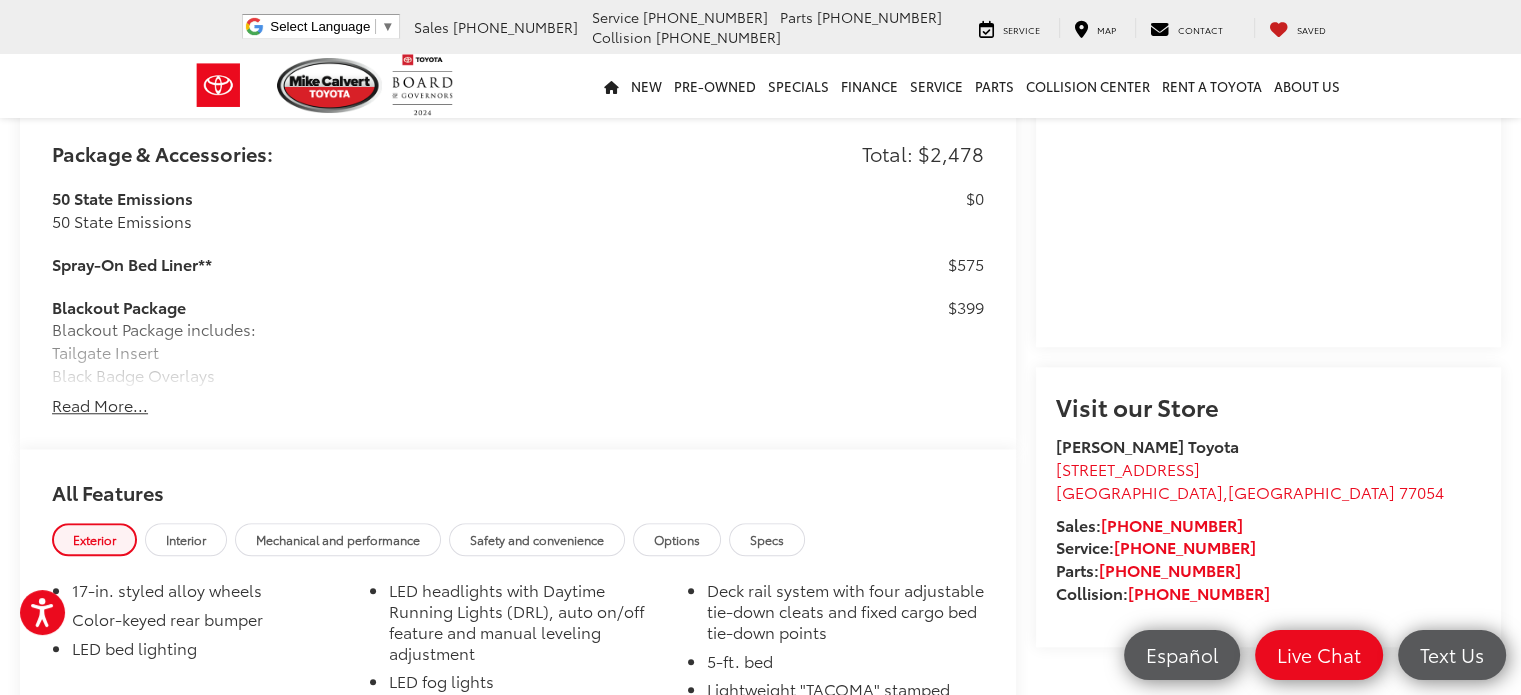 click on "Read More..." at bounding box center (100, 405) 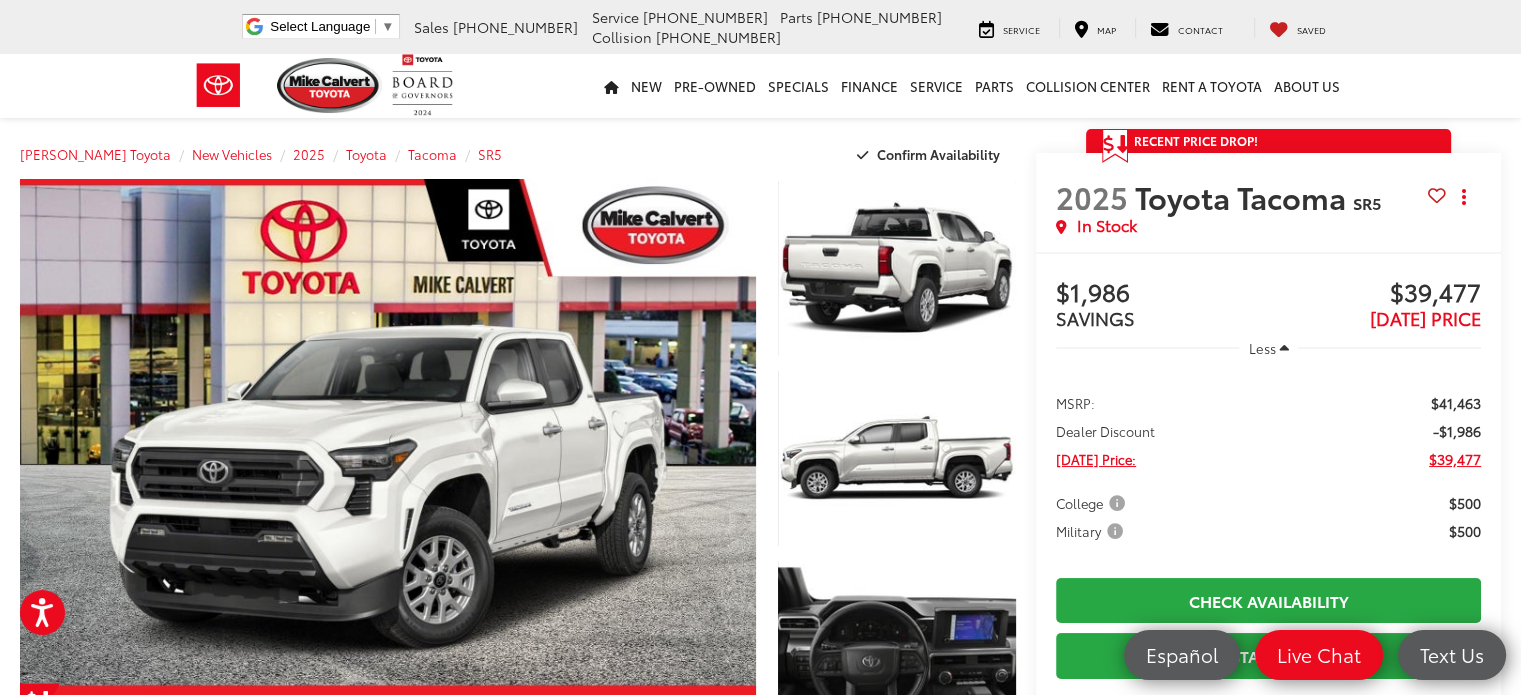 scroll, scrollTop: 0, scrollLeft: 0, axis: both 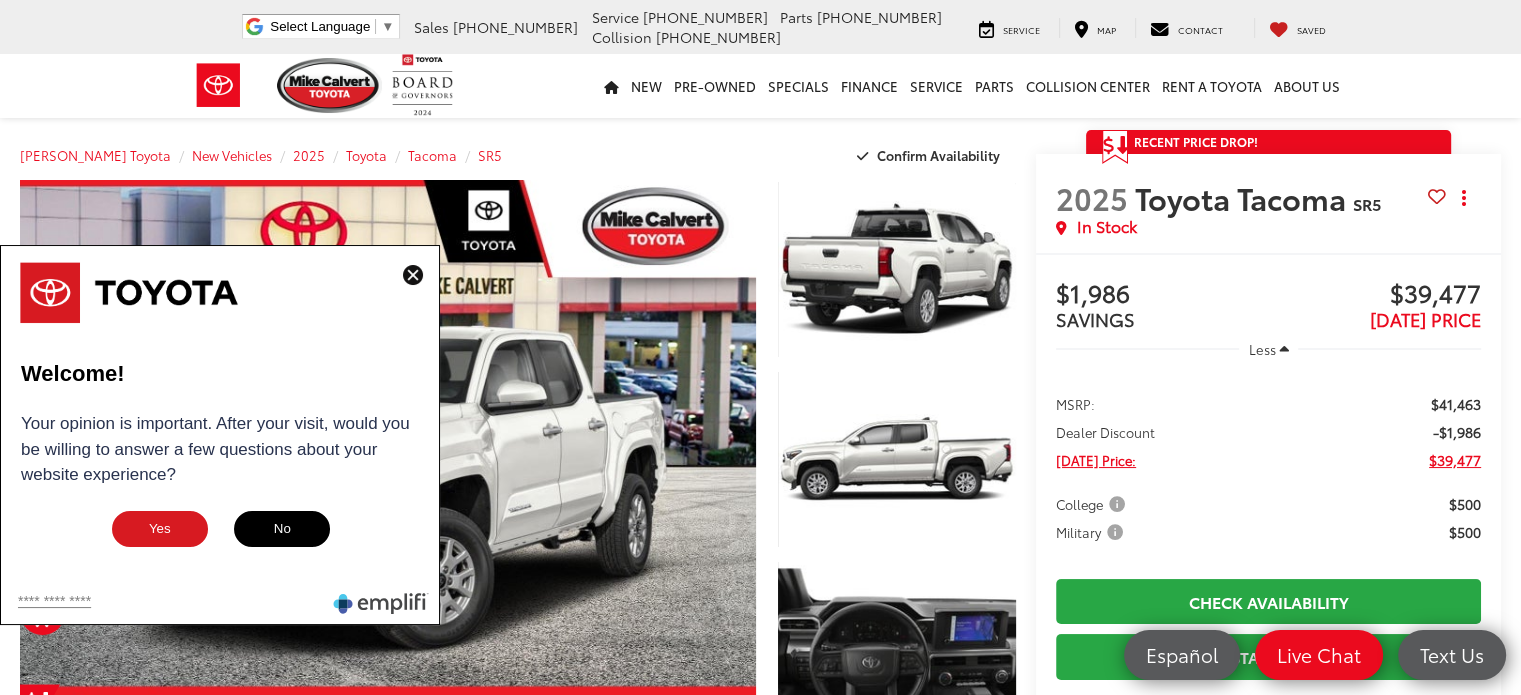 click at bounding box center (413, 275) 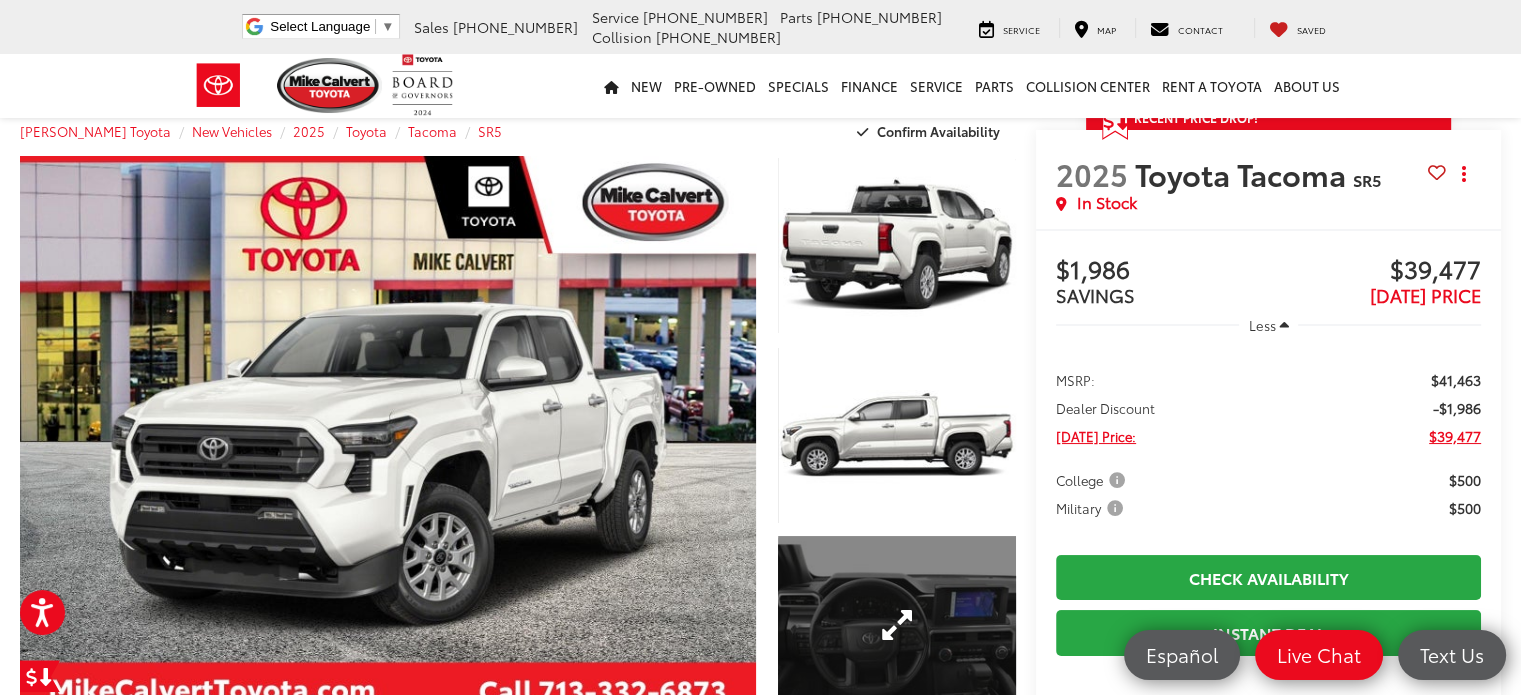 scroll, scrollTop: 0, scrollLeft: 0, axis: both 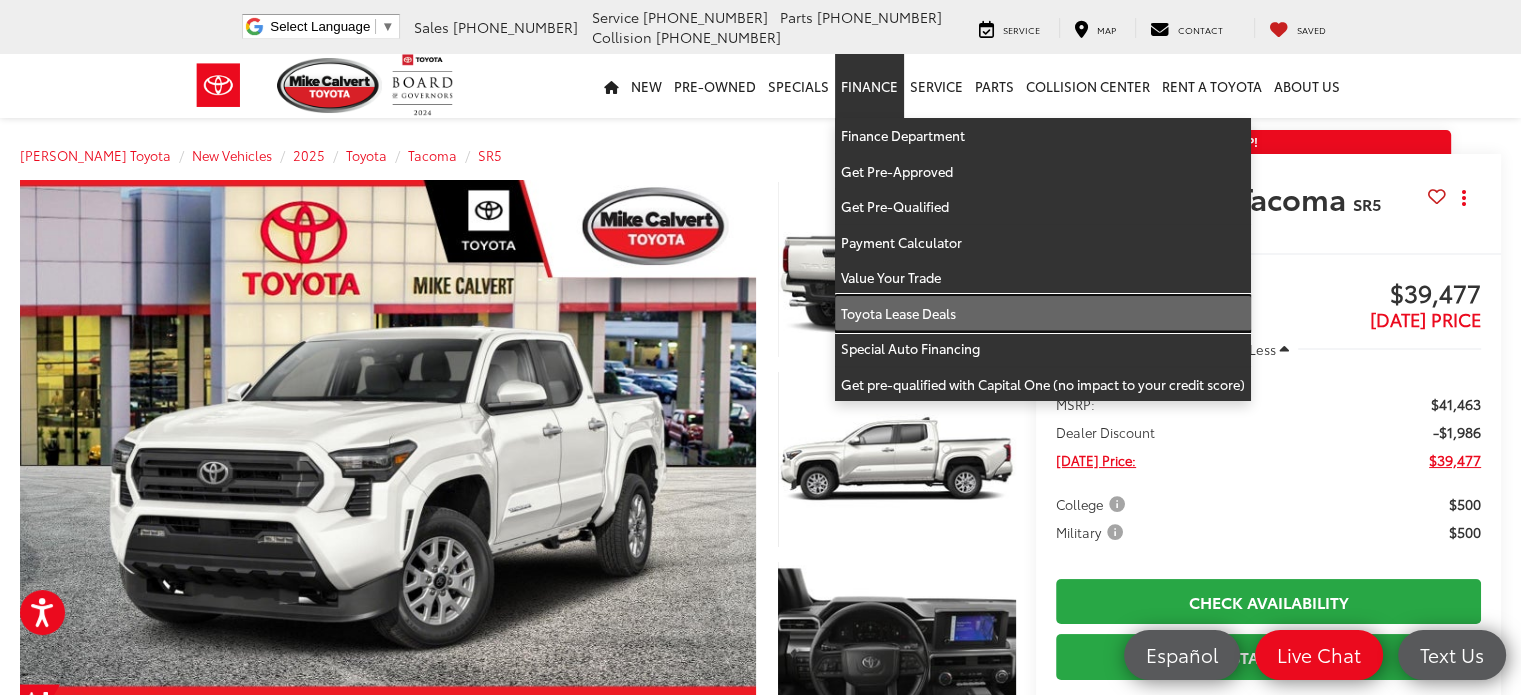 click on "Toyota Lease Deals" at bounding box center (1043, 314) 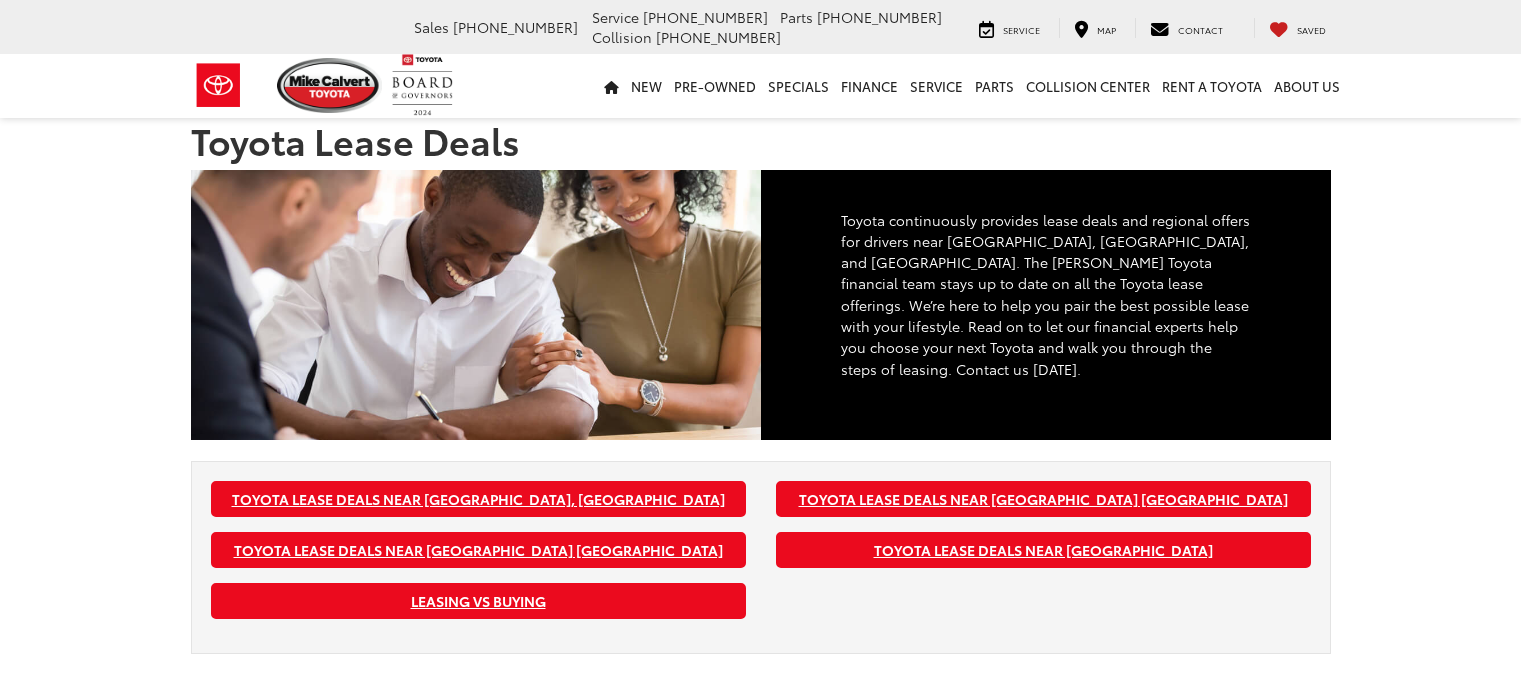 scroll, scrollTop: 0, scrollLeft: 0, axis: both 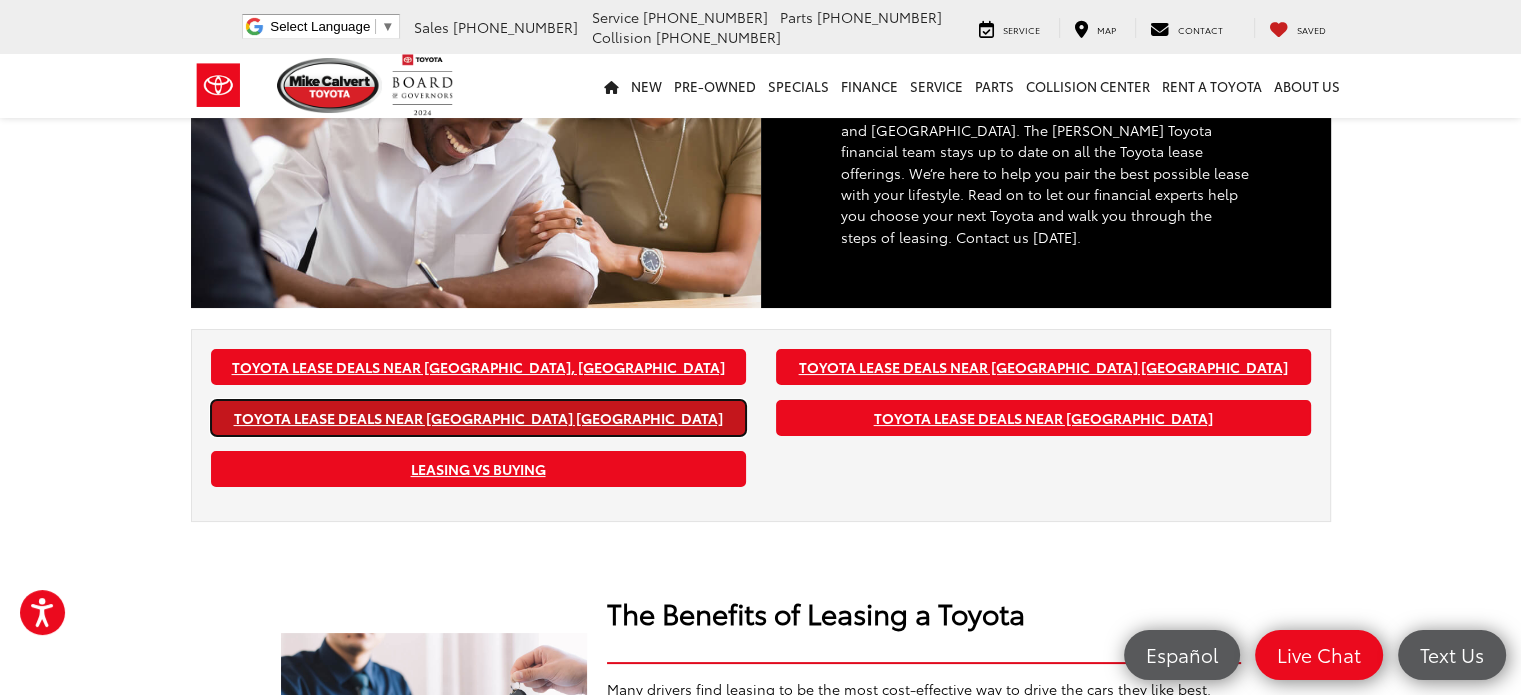 click on "Toyota Lease Deals near [GEOGRAPHIC_DATA] [GEOGRAPHIC_DATA]" at bounding box center (478, 418) 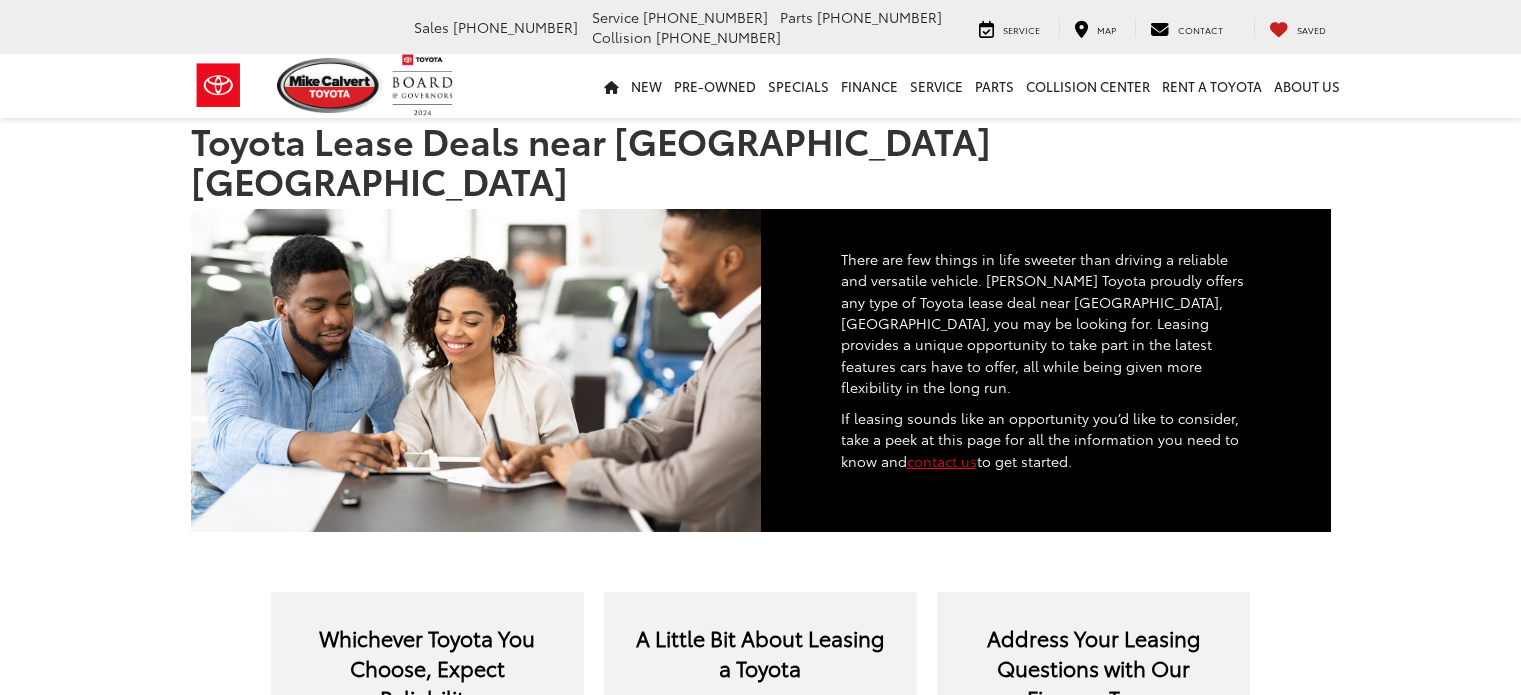 scroll, scrollTop: 0, scrollLeft: 0, axis: both 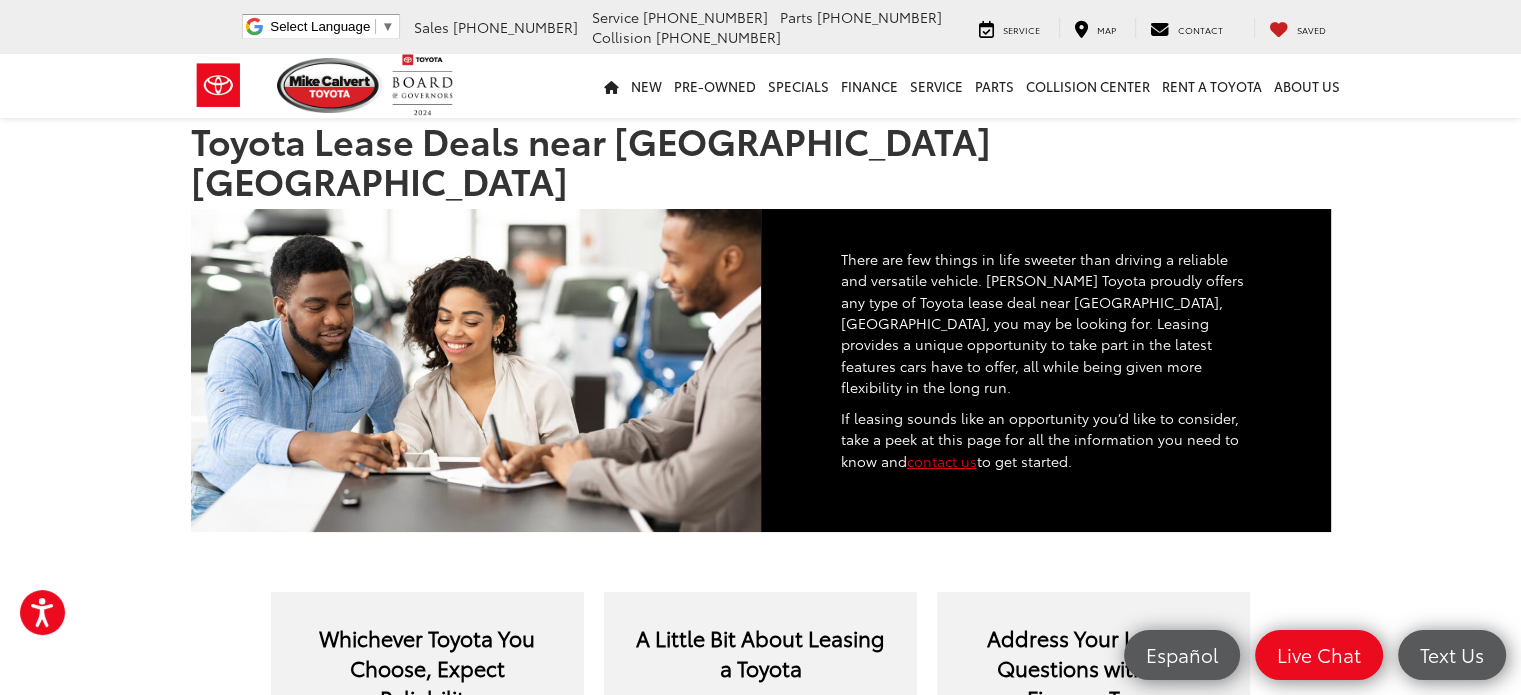 click on "Toyota Lease Deals near [GEOGRAPHIC_DATA] [GEOGRAPHIC_DATA]
There are few things in life sweeter than driving a reliable and versatile vehicle. [PERSON_NAME] Toyota proudly offers any type of Toyota lease deal near [GEOGRAPHIC_DATA], [GEOGRAPHIC_DATA], you may be looking for. Leasing provides a unique opportunity to take part in the latest features cars have to offer, all while being given more flexibility in the long run.
If leasing sounds like an opportunity you’d like to consider, take a peek at this page for all the information you need to know and  contact us  to get started.
Whichever Toyota You Choose, Expect Reliability
We believe there’s a  Toyota  for everyone. You may be a first-time driver, or you may be someone looking for an adventurous off-roader; no matter what, you have options to choose from.
When you’re ready to try out a Toyota model to test drive, all you have to do is let our sales staff know. They’ll handle the rest from there!
A Little Bit About Leasing a Toyota" at bounding box center [760, 1186] 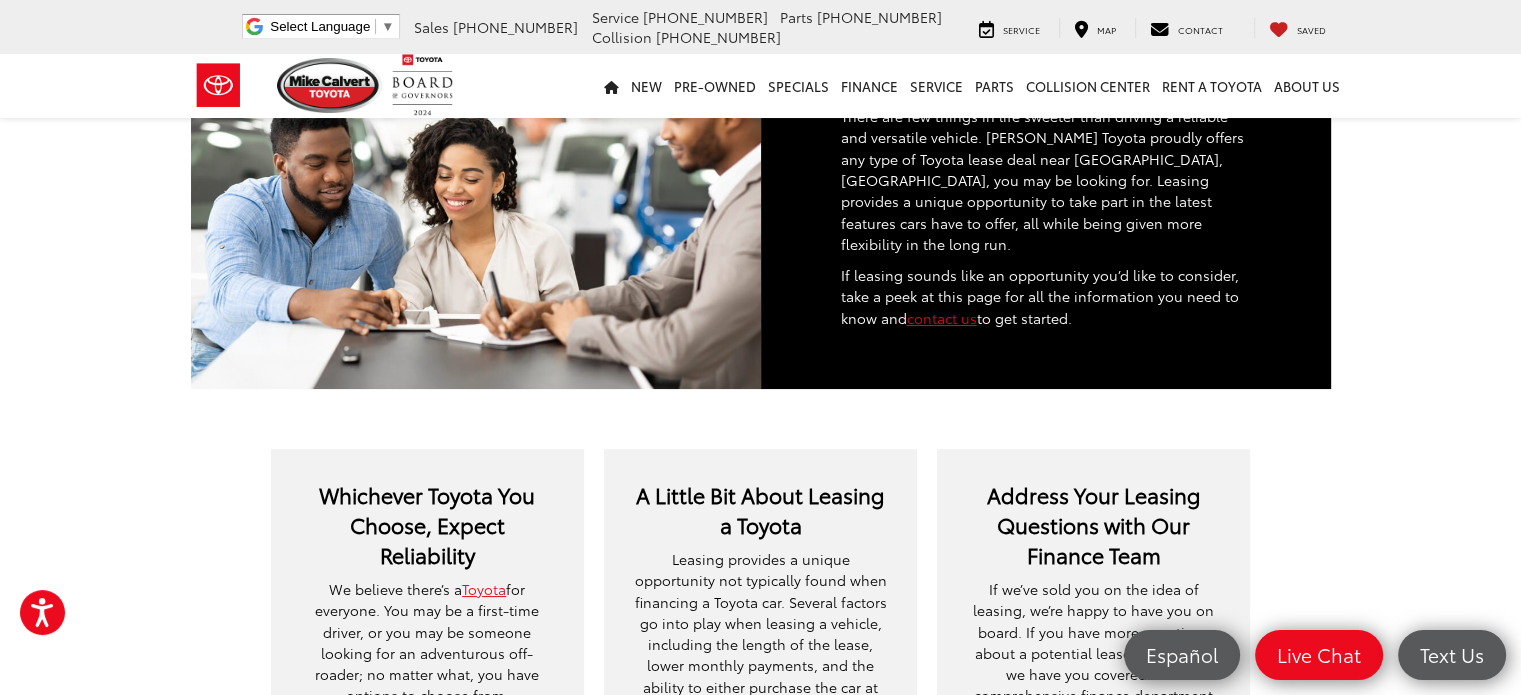 scroll, scrollTop: 0, scrollLeft: 0, axis: both 